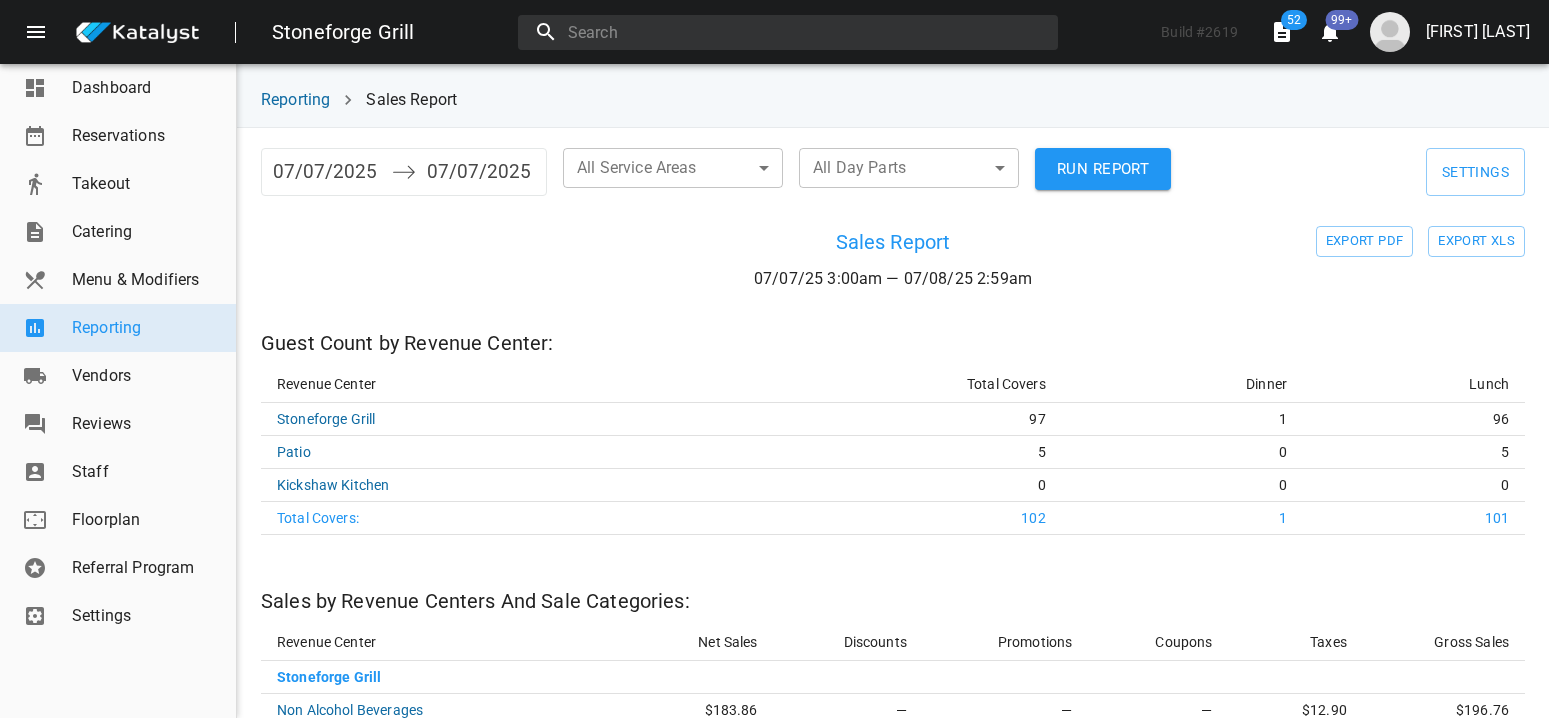 scroll, scrollTop: 0, scrollLeft: 0, axis: both 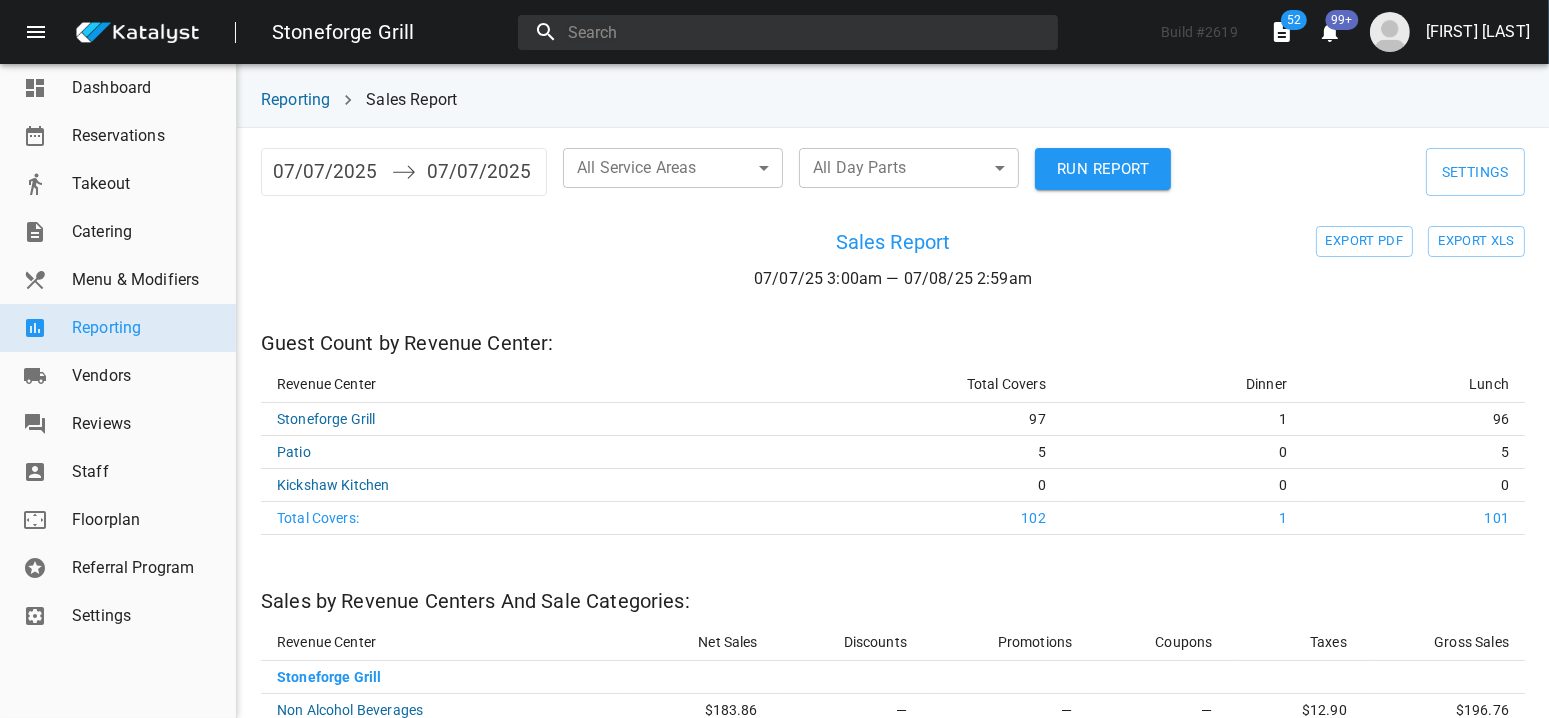 click on "RUN REPORT" at bounding box center (1103, 169) 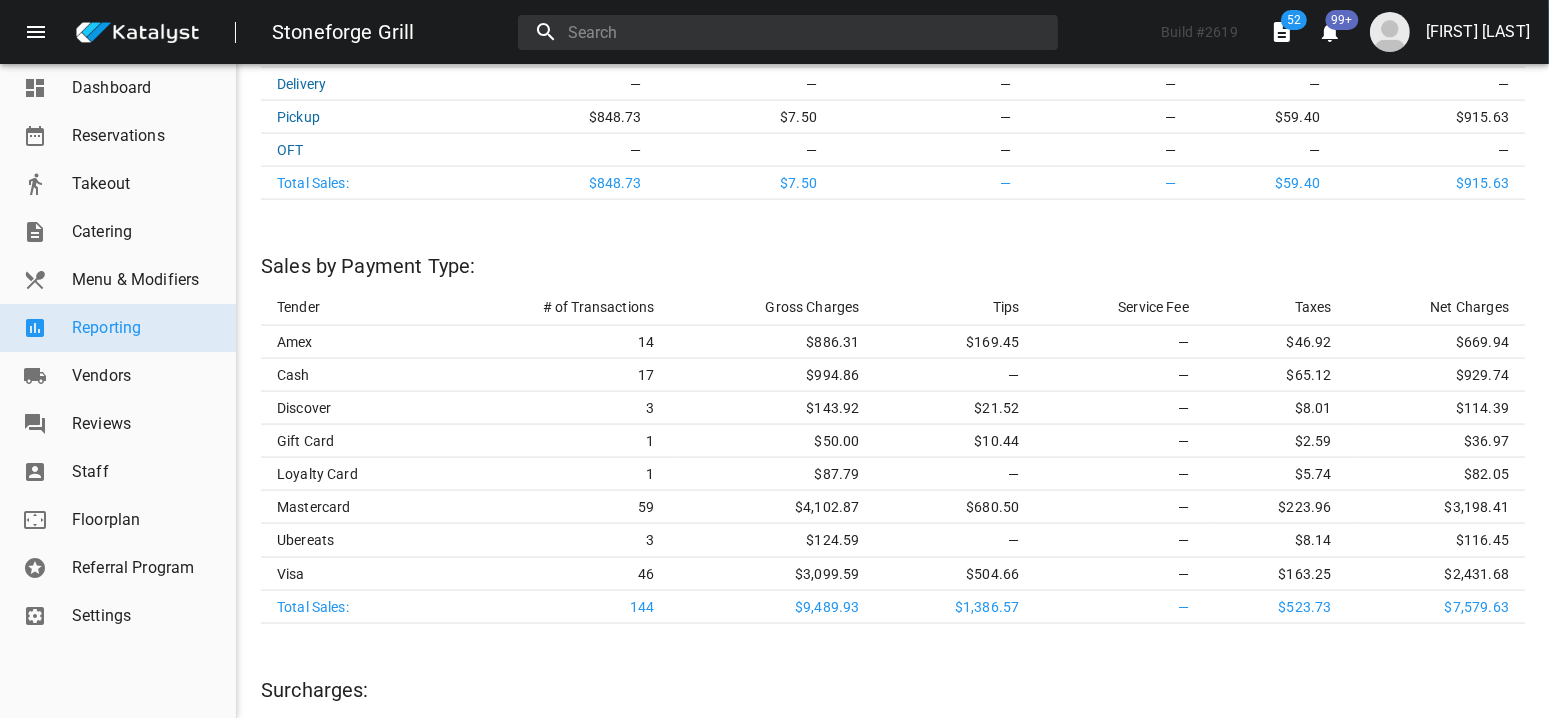 scroll, scrollTop: 3100, scrollLeft: 0, axis: vertical 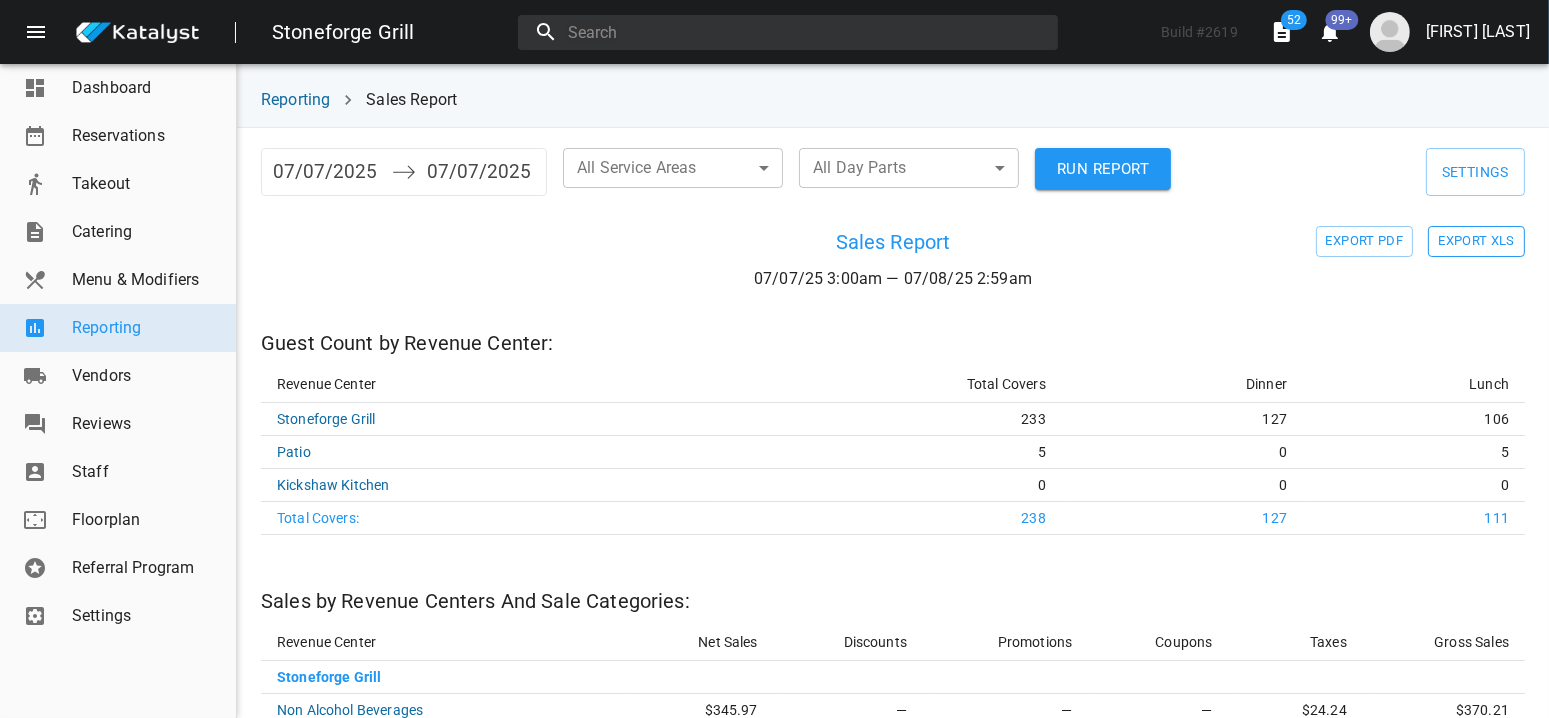 click on "EXPORT XLS" at bounding box center [1476, 241] 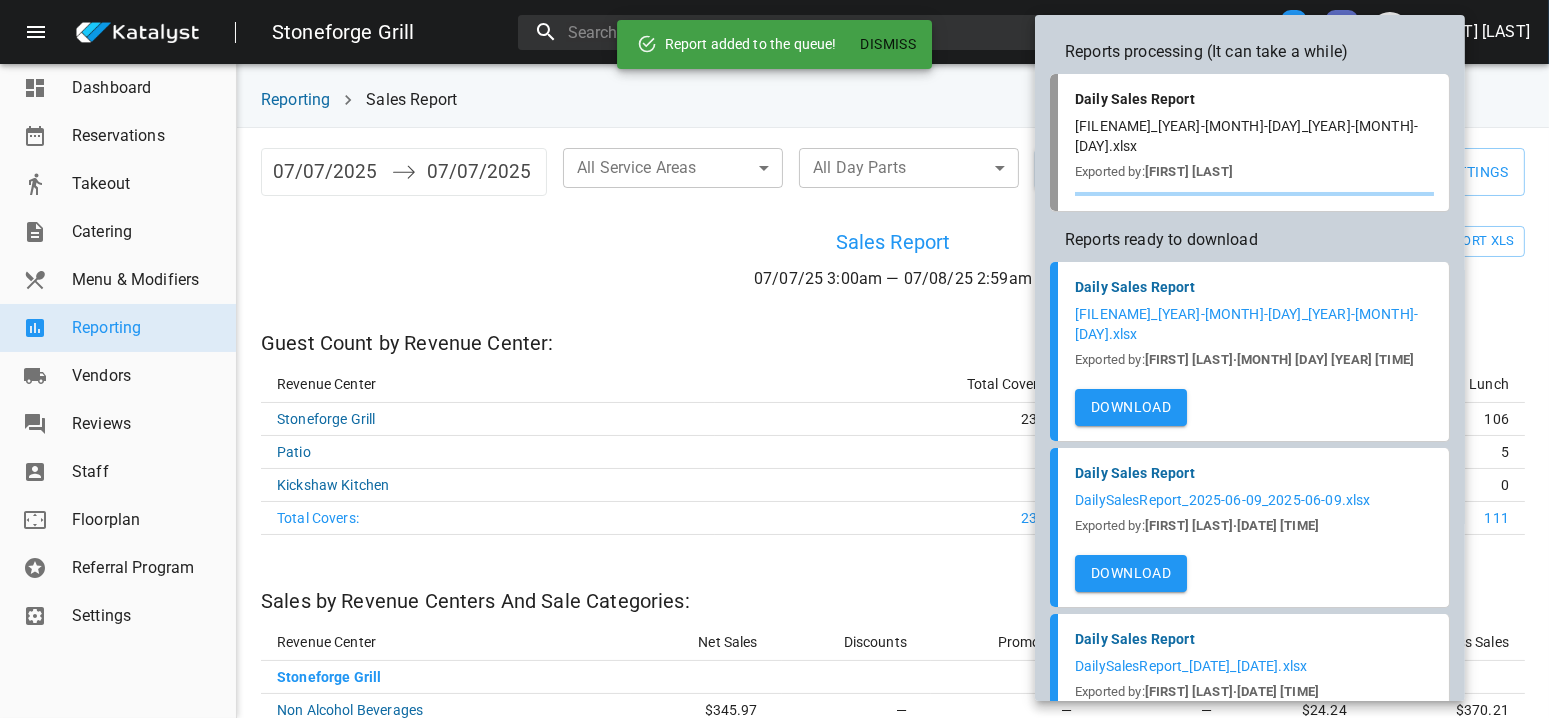click on "Dismiss" at bounding box center [889, 44] 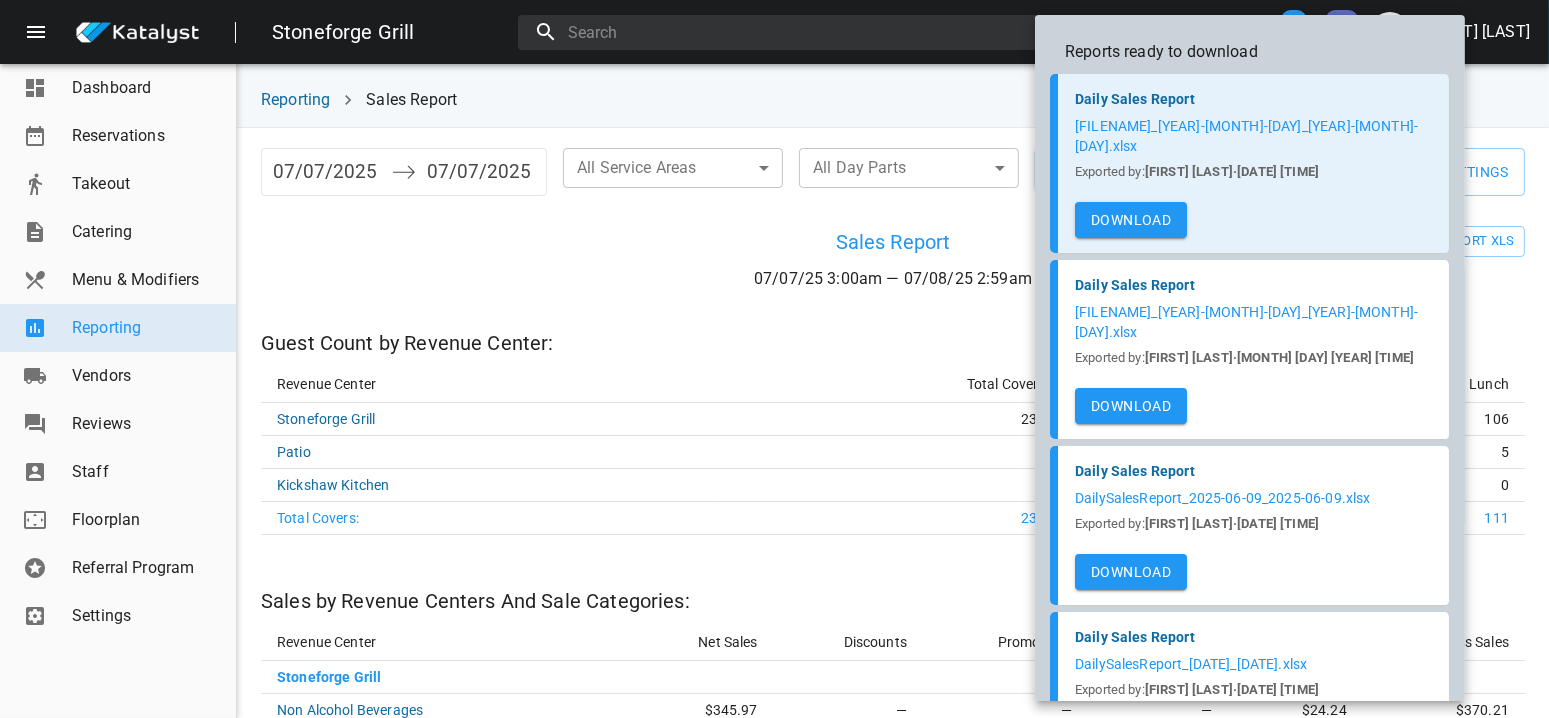 click on "Download" at bounding box center [1131, 220] 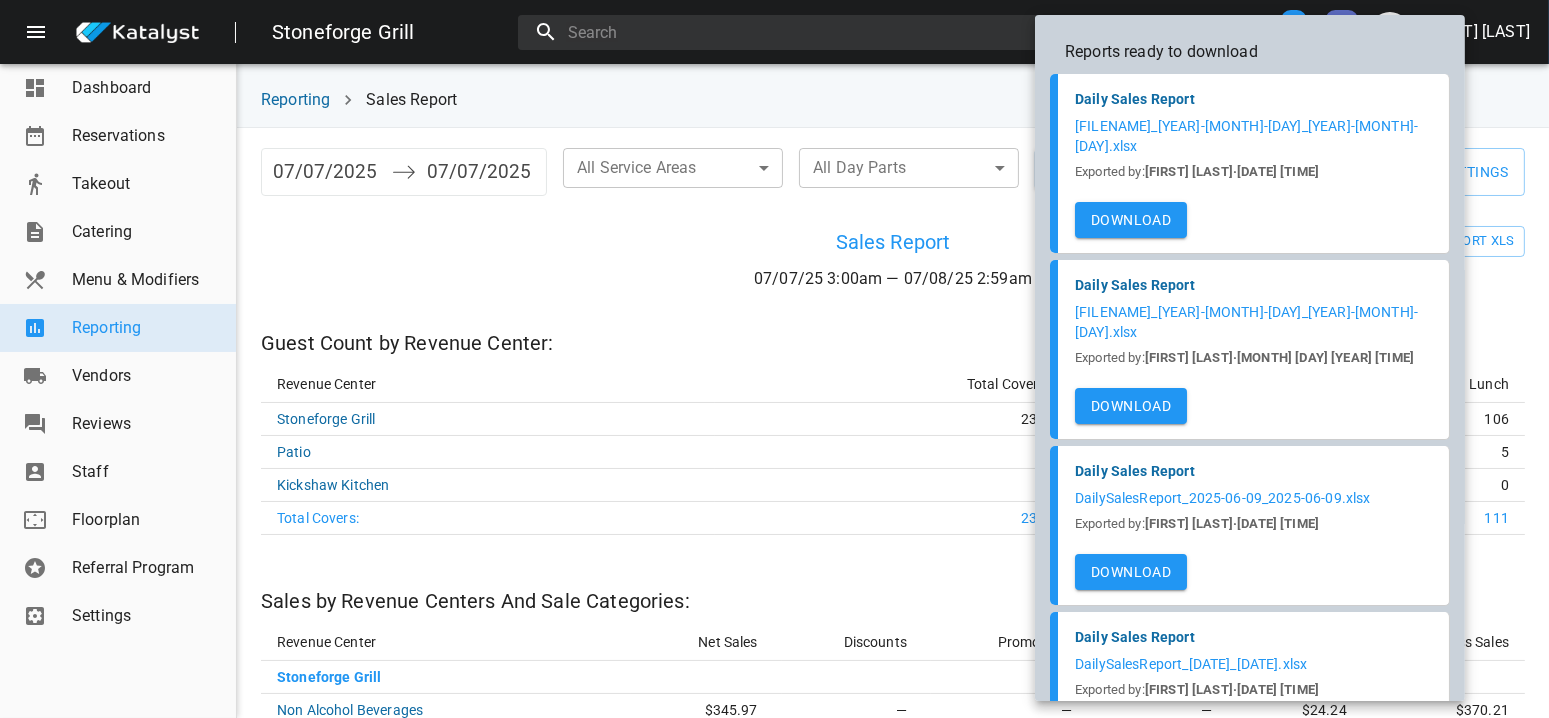 click at bounding box center (774, 359) 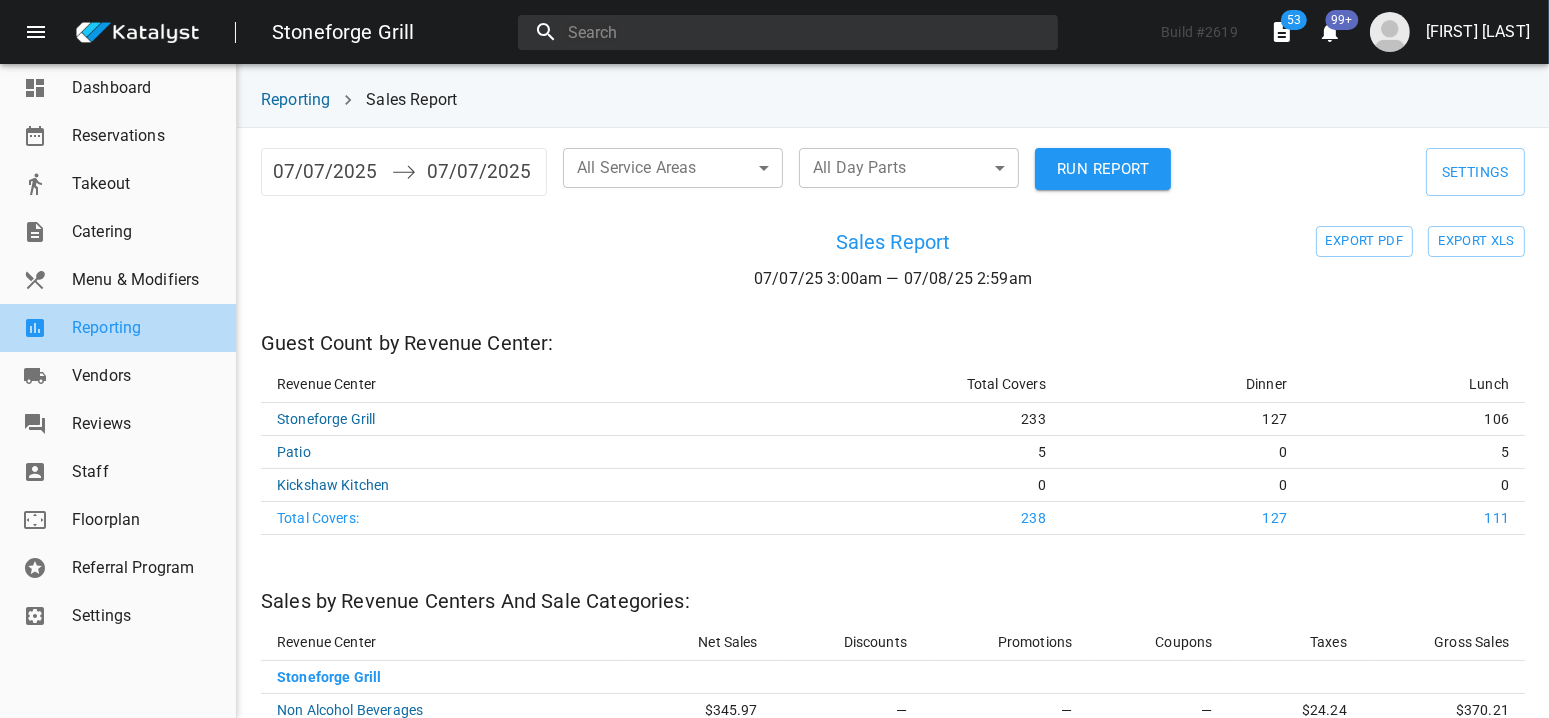 click on "Reporting" at bounding box center (118, 328) 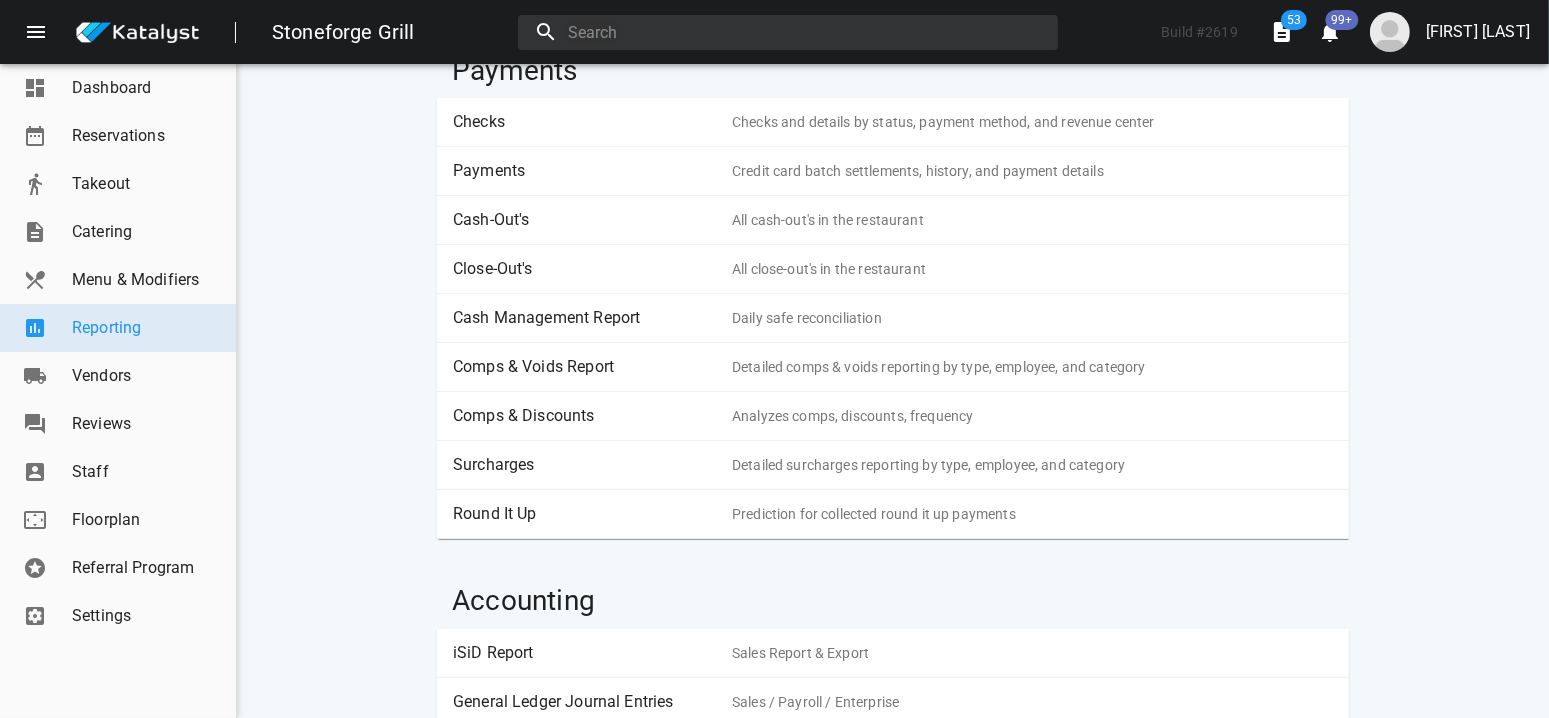 scroll, scrollTop: 500, scrollLeft: 0, axis: vertical 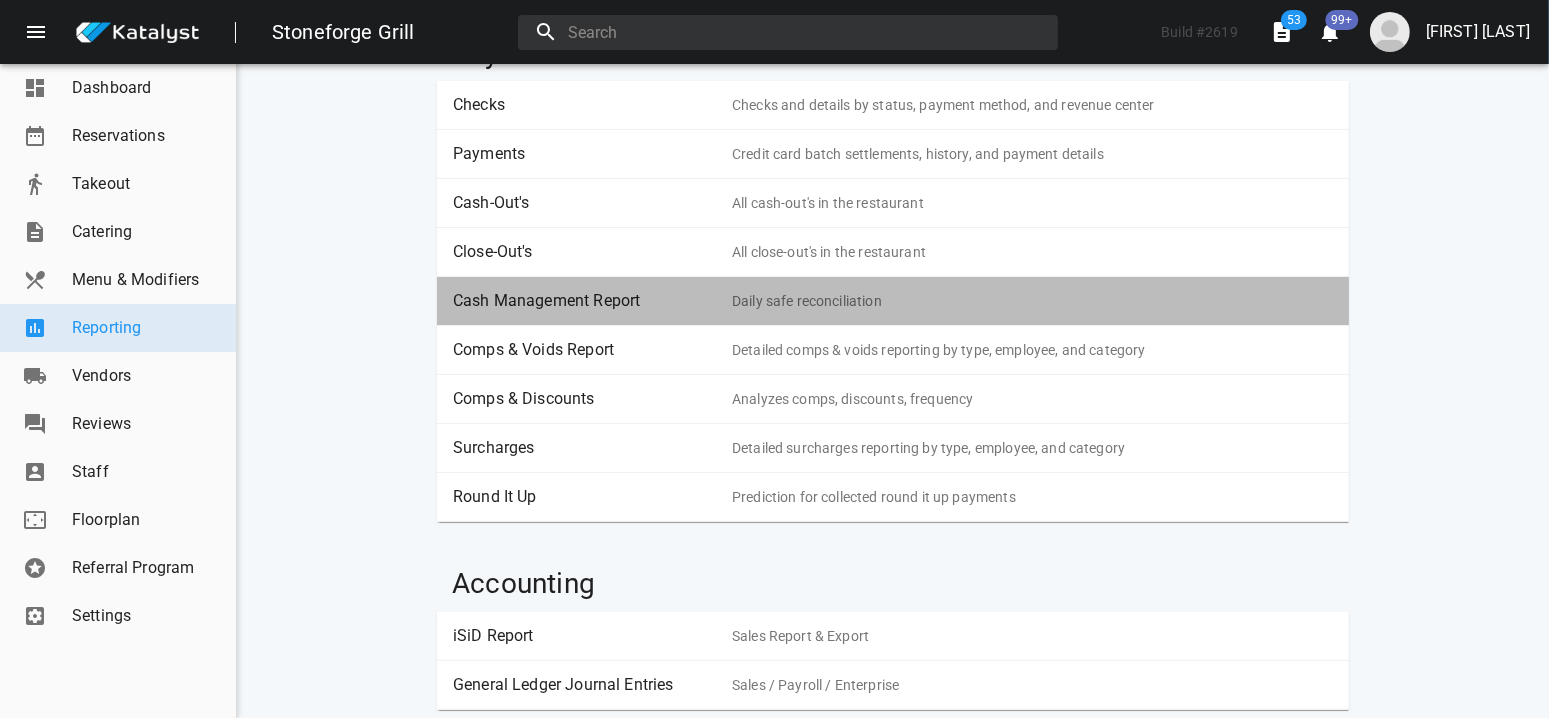 click on "Daily safe reconciliation" at bounding box center (1032, 301) 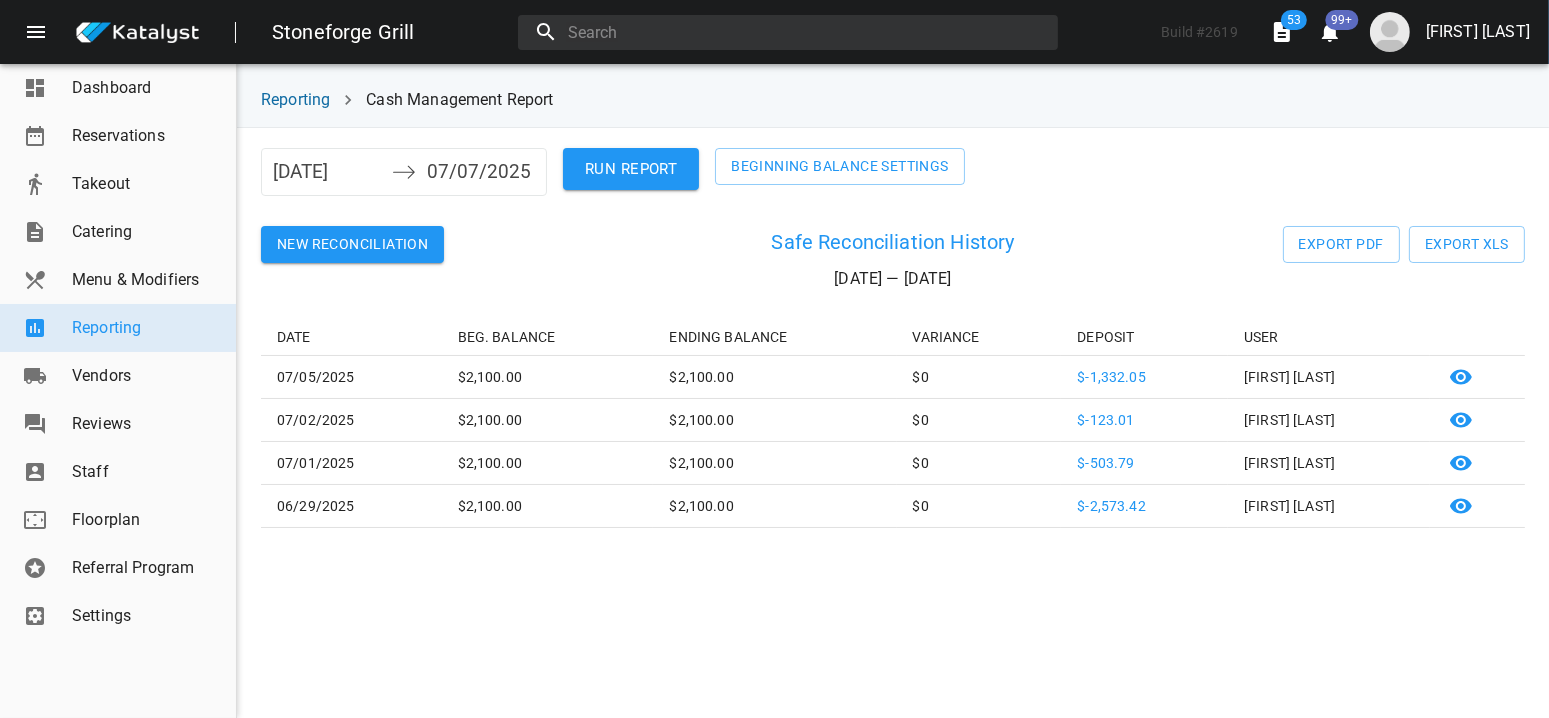 click on "New Reconciliation" at bounding box center [352, 244] 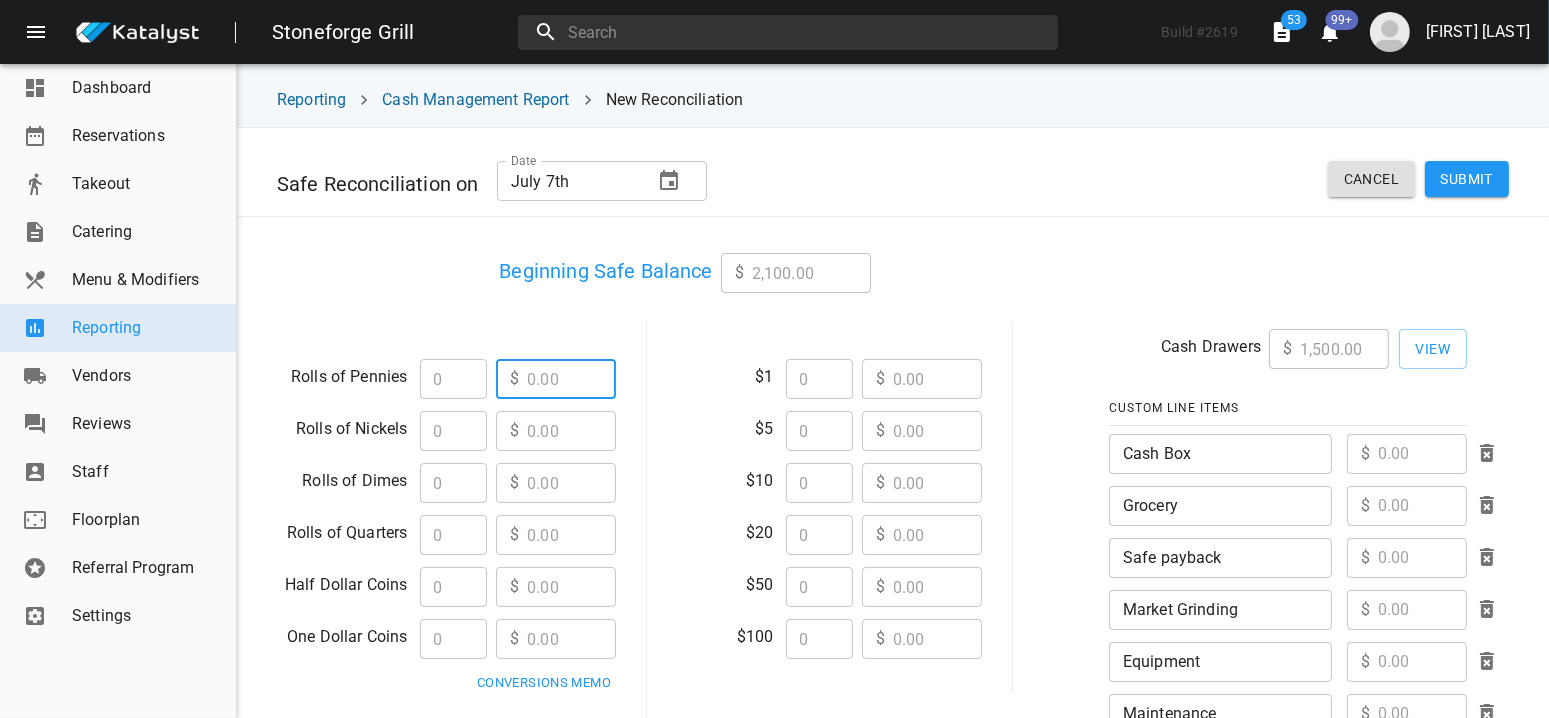 click at bounding box center (571, 379) 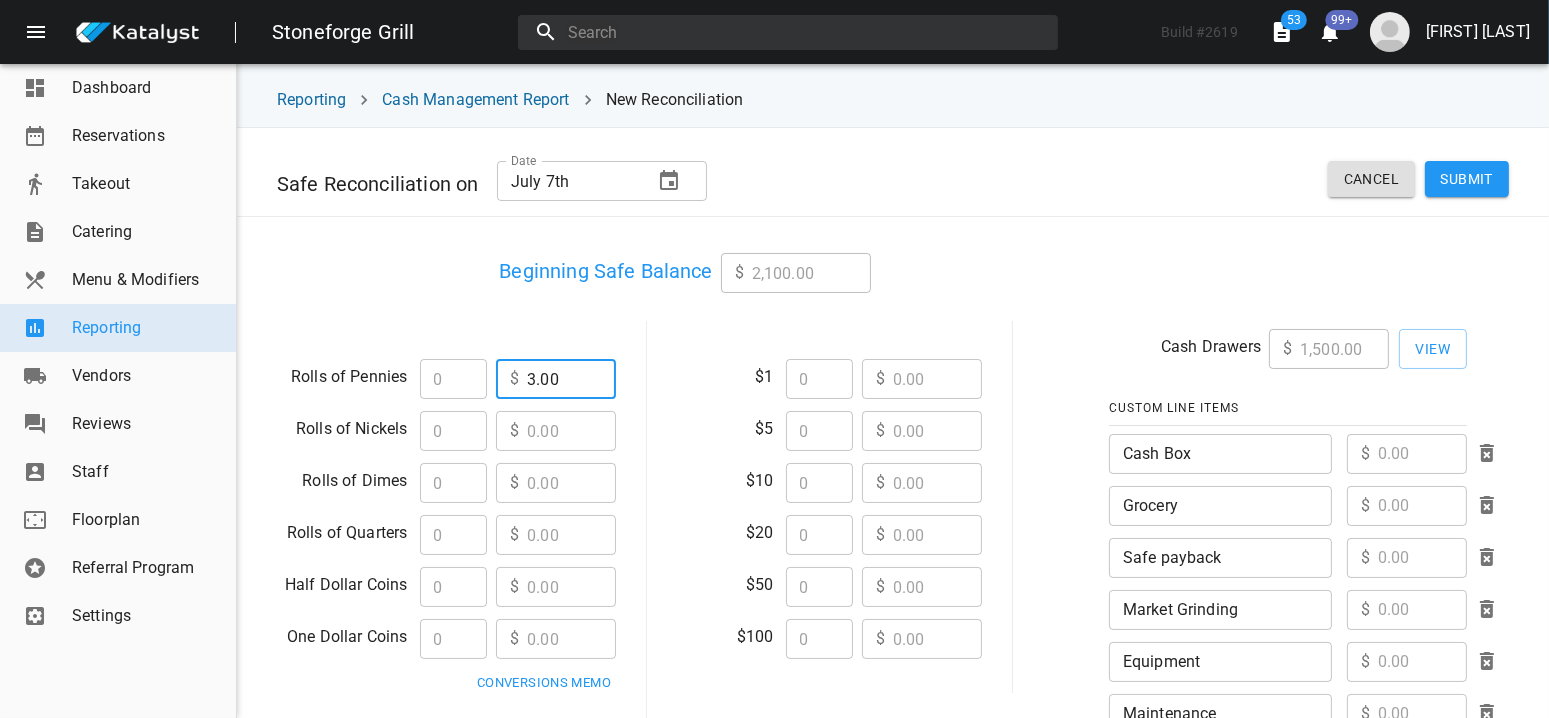 type on "3.00" 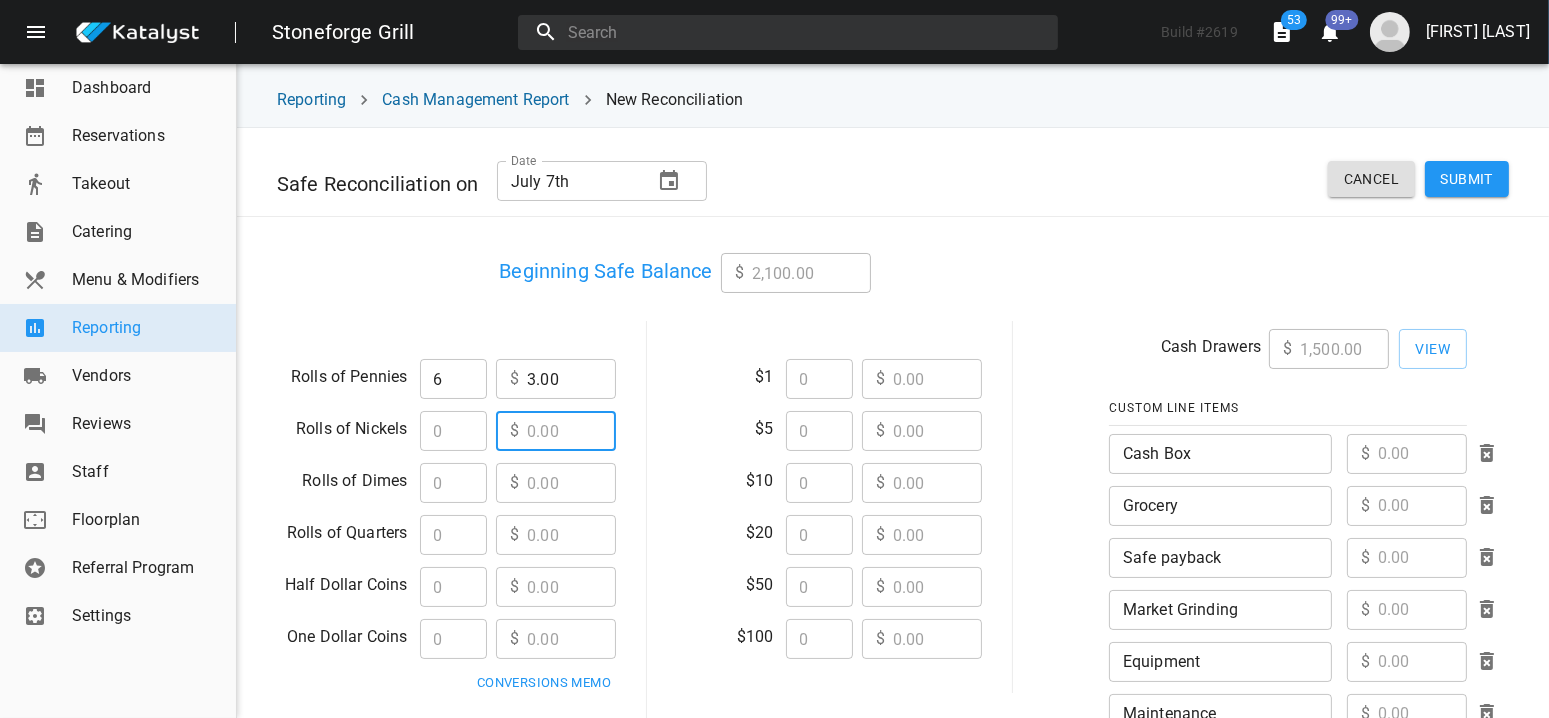 click at bounding box center [571, 431] 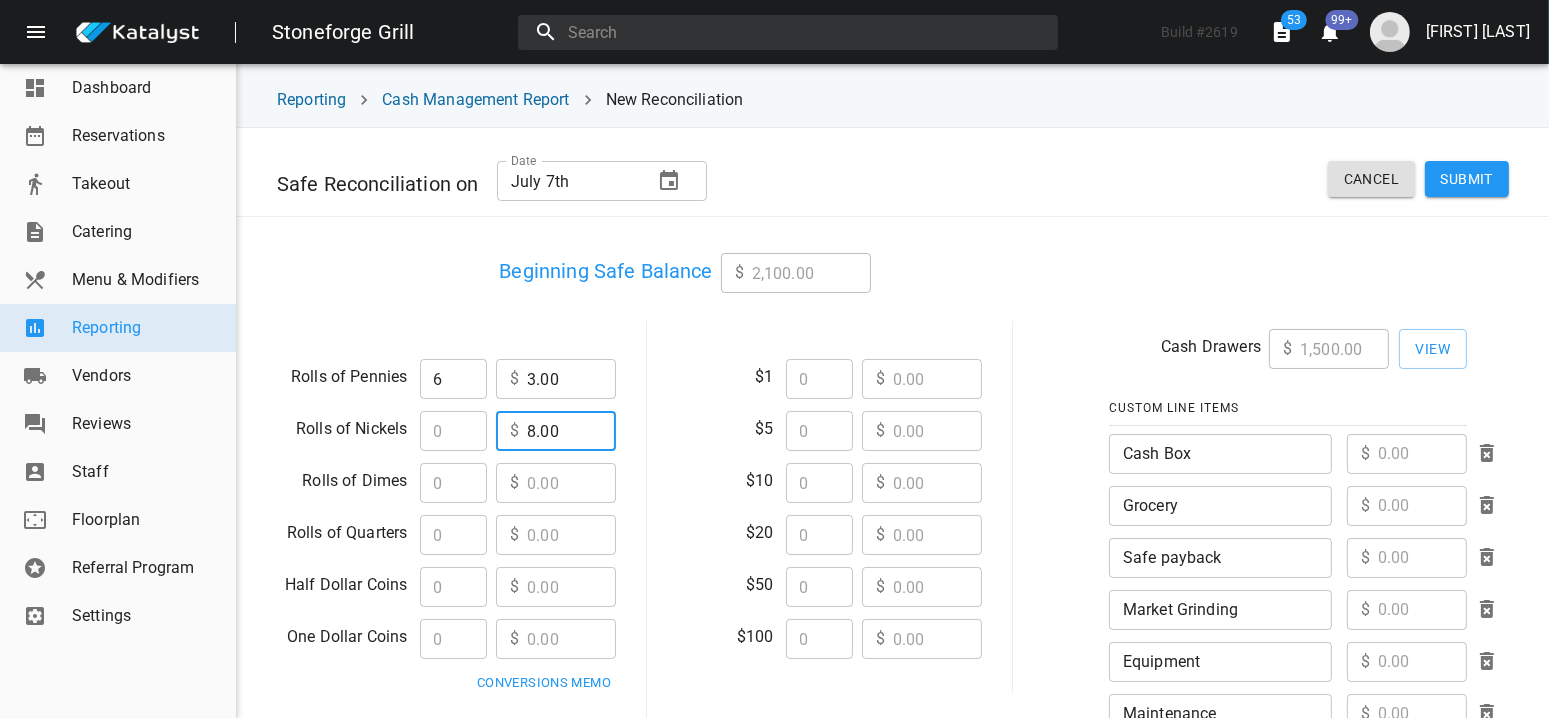 type on "8.00" 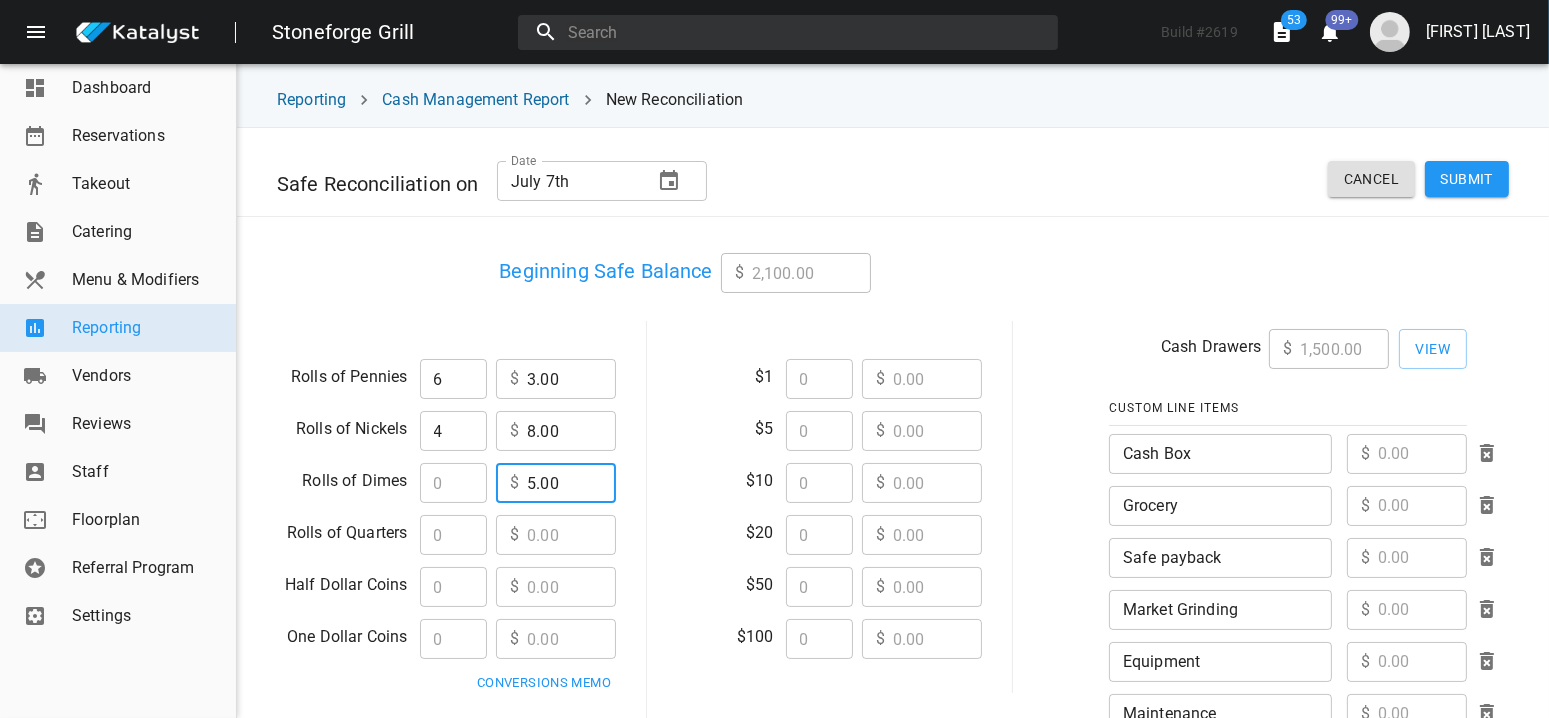 type on "5.00" 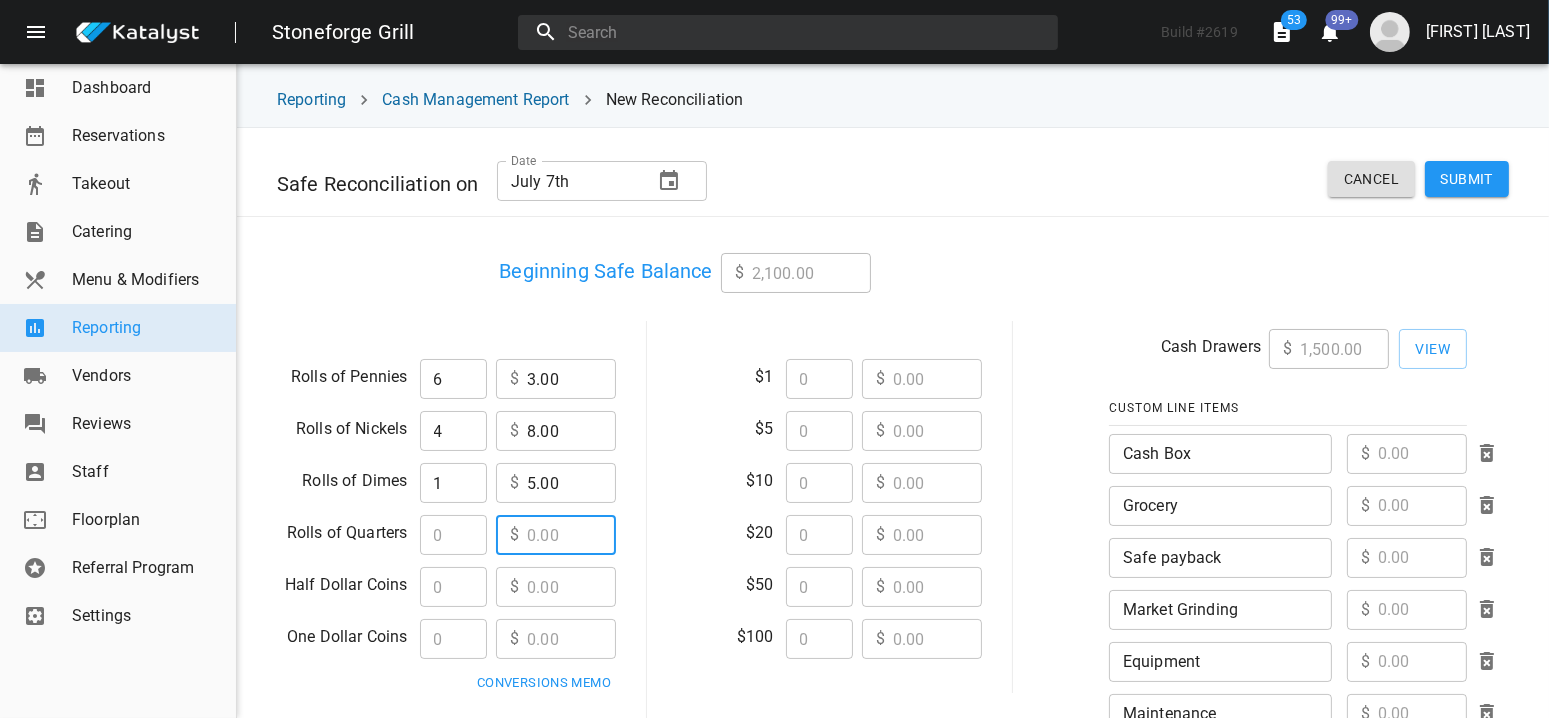click at bounding box center (571, 535) 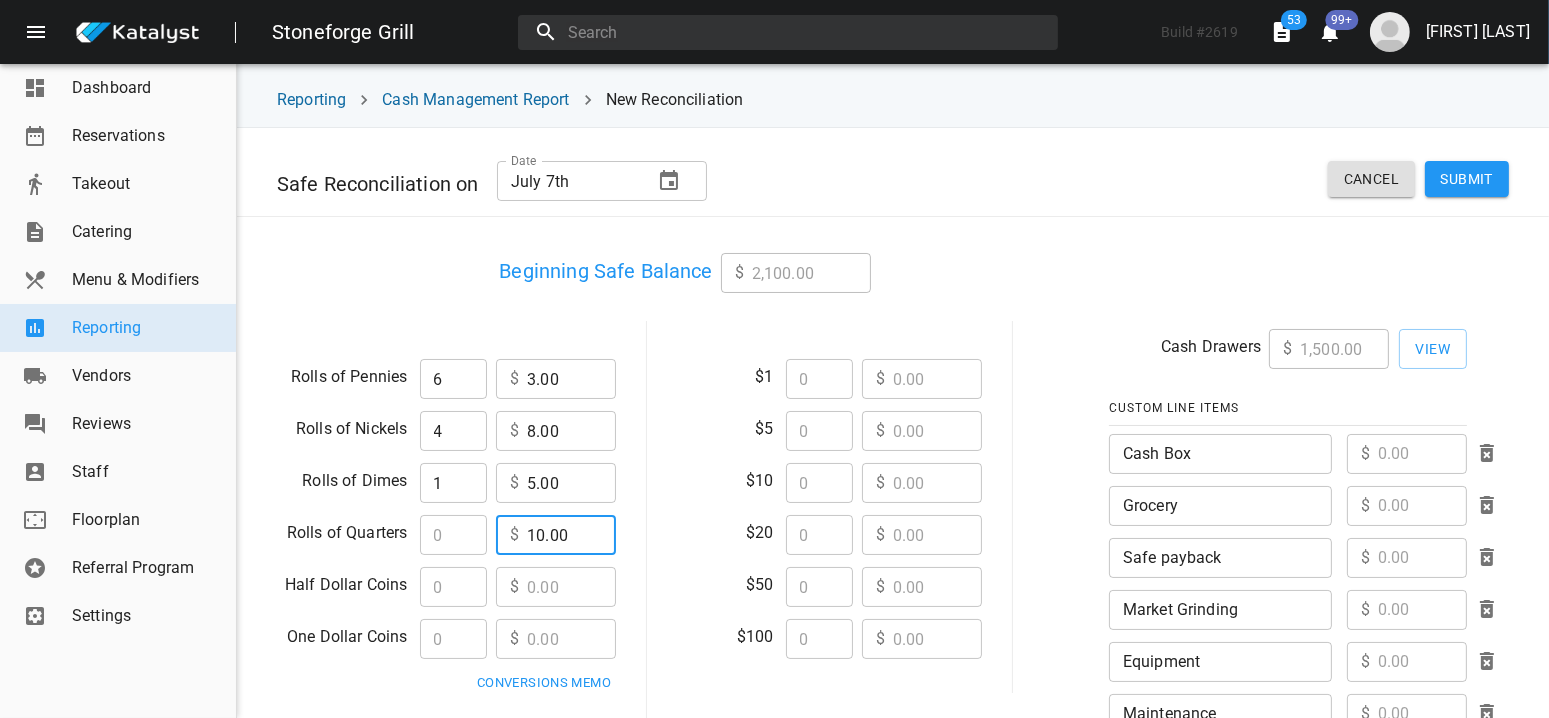 type on "10.00" 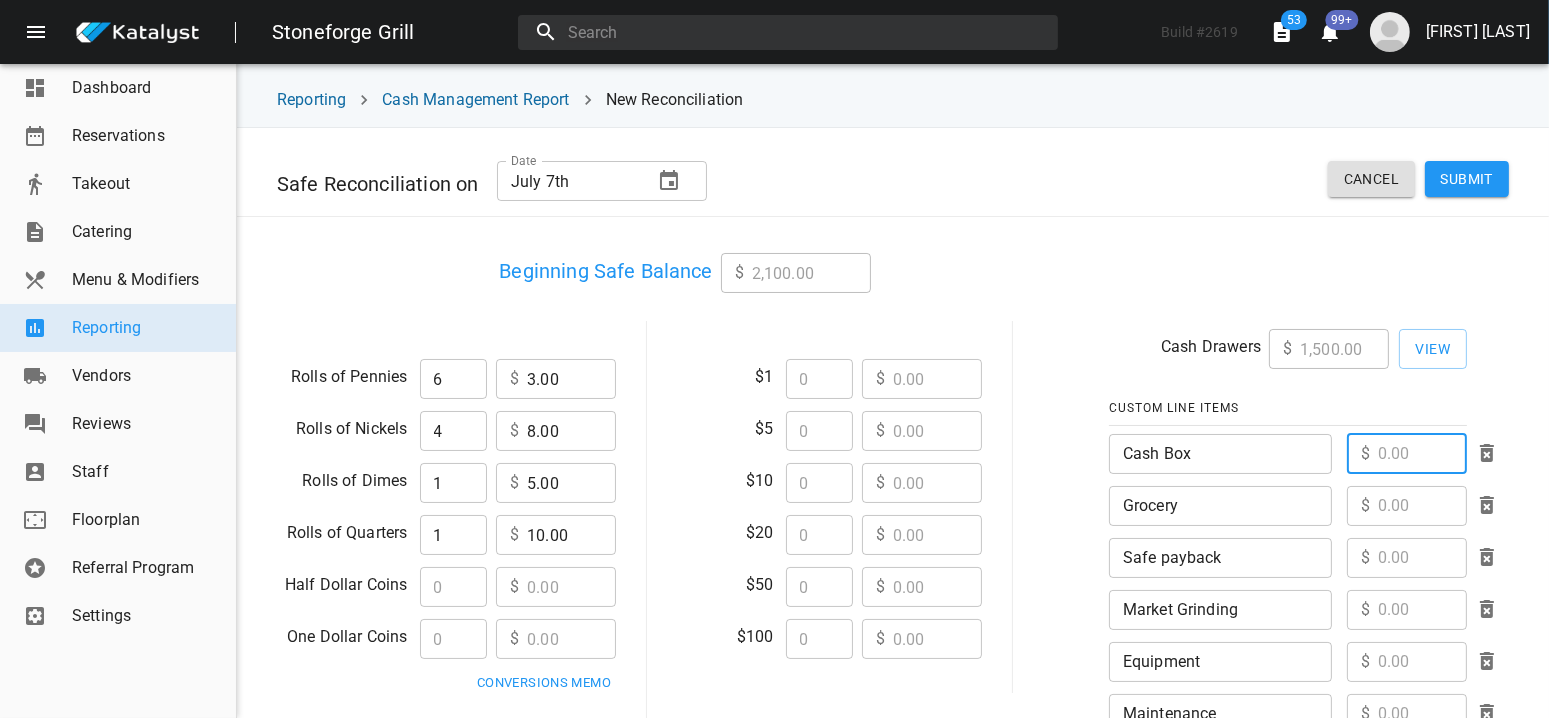 click at bounding box center (1422, 454) 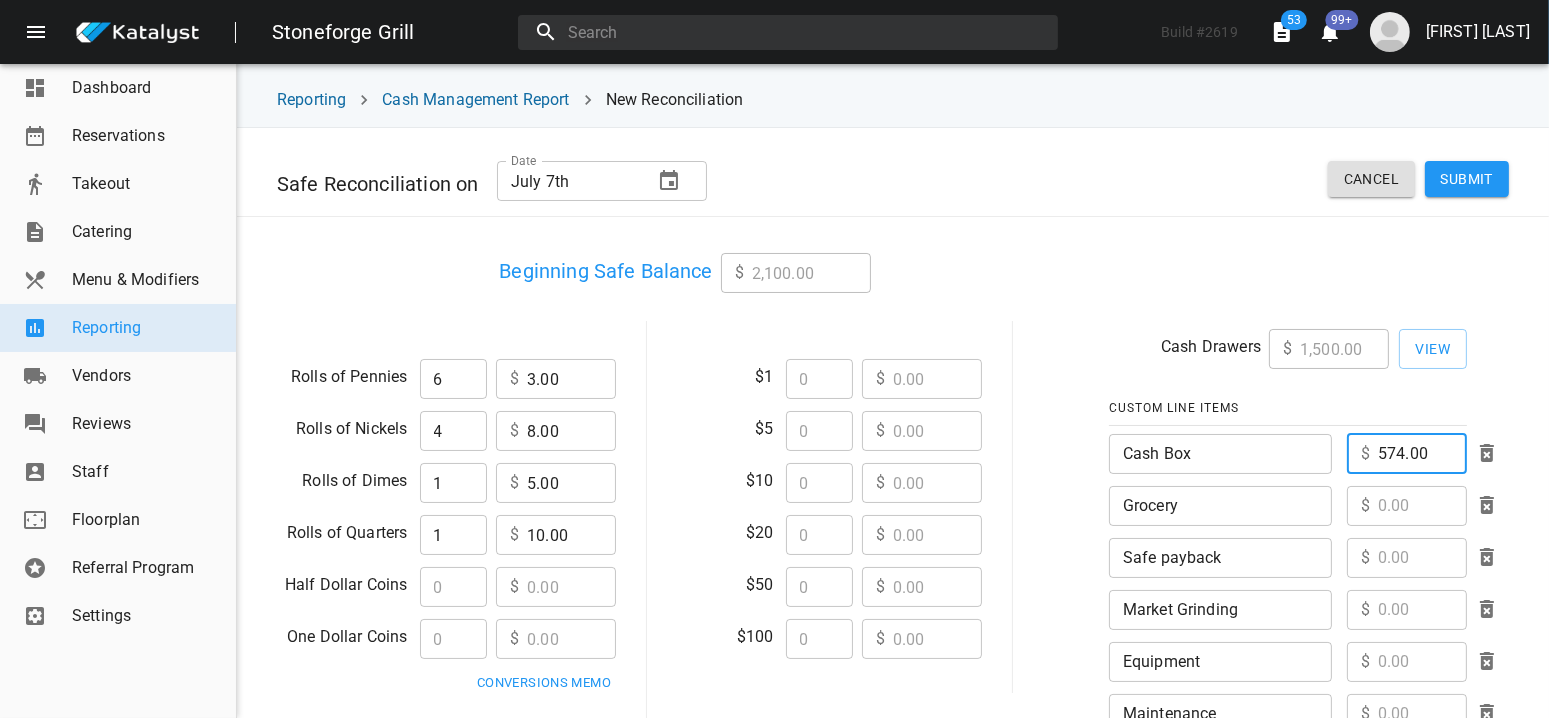 type on "574.00" 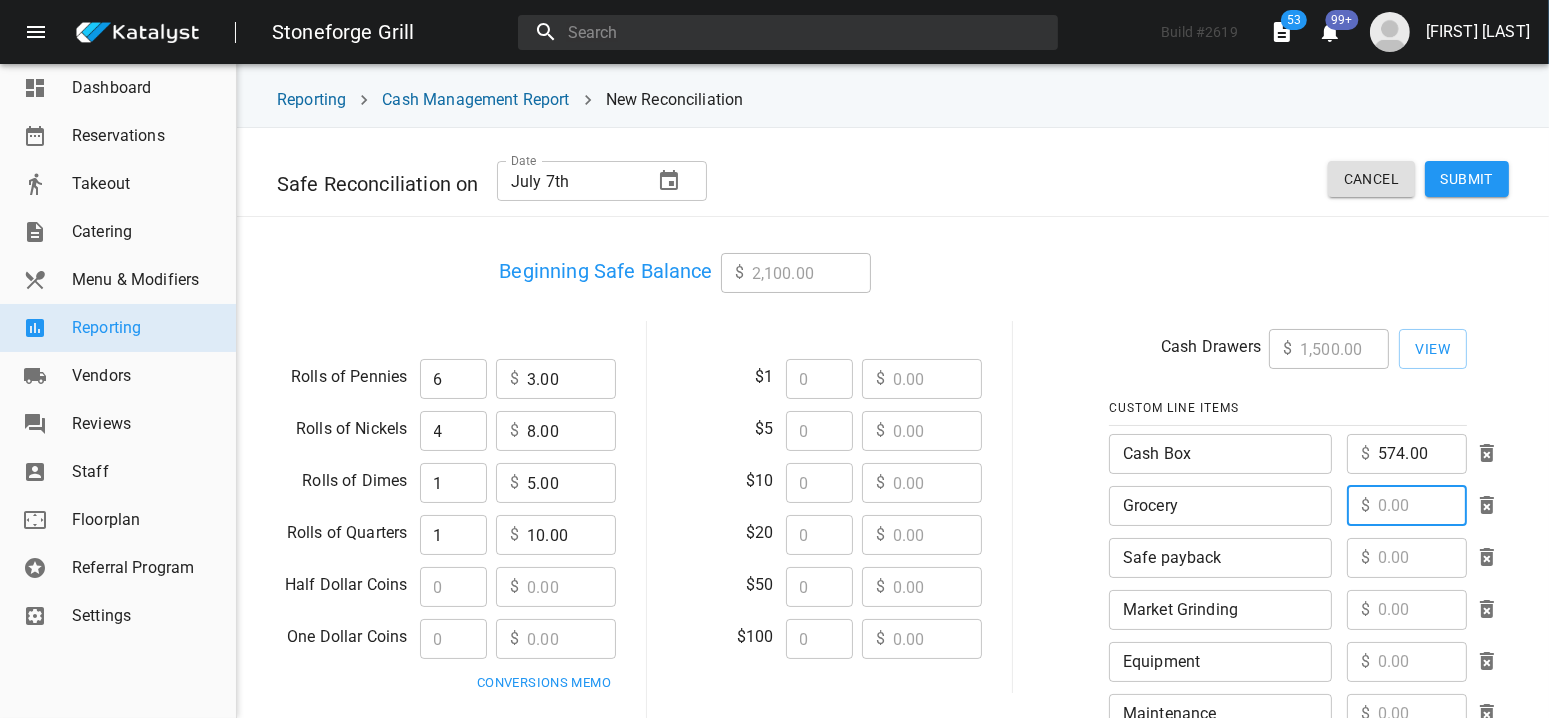 click at bounding box center [1422, 506] 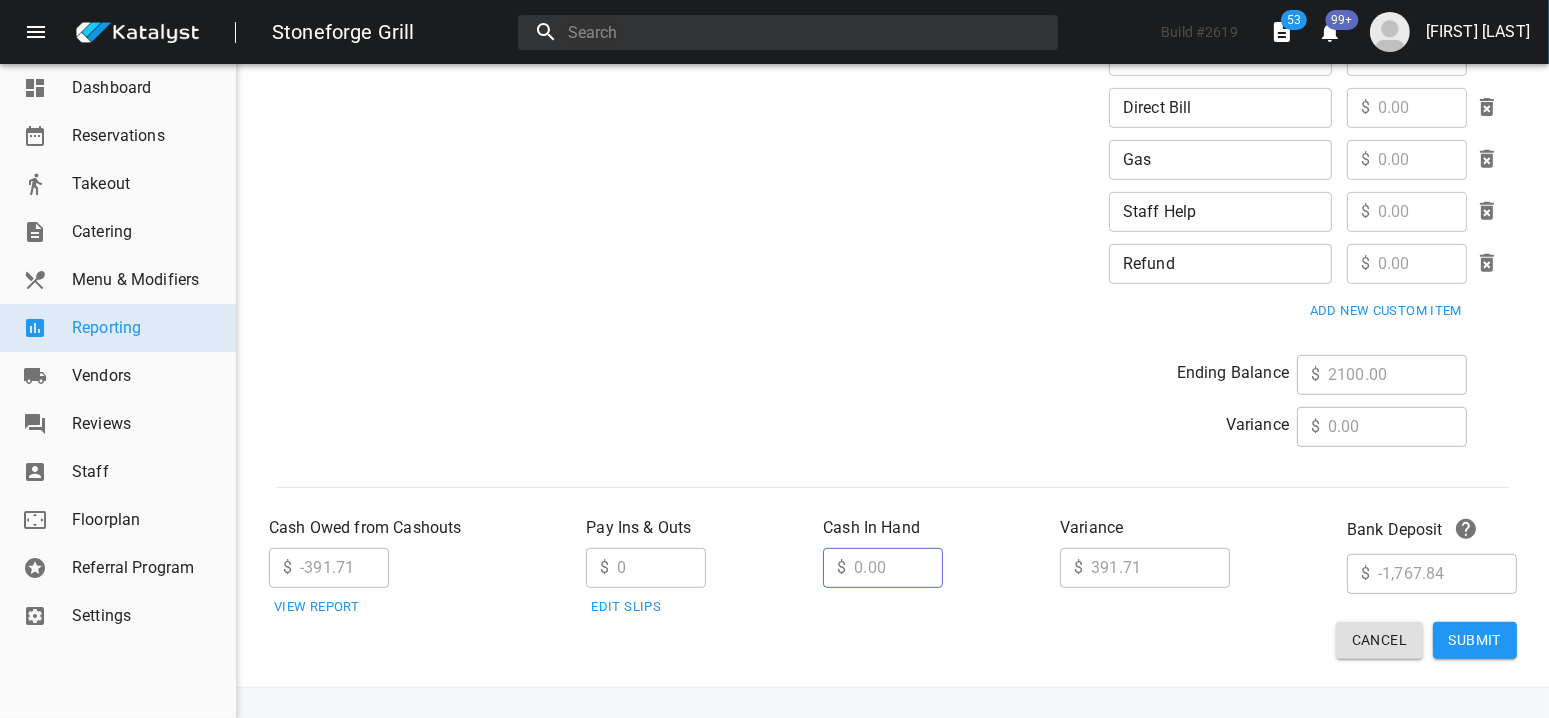 scroll, scrollTop: 925, scrollLeft: 0, axis: vertical 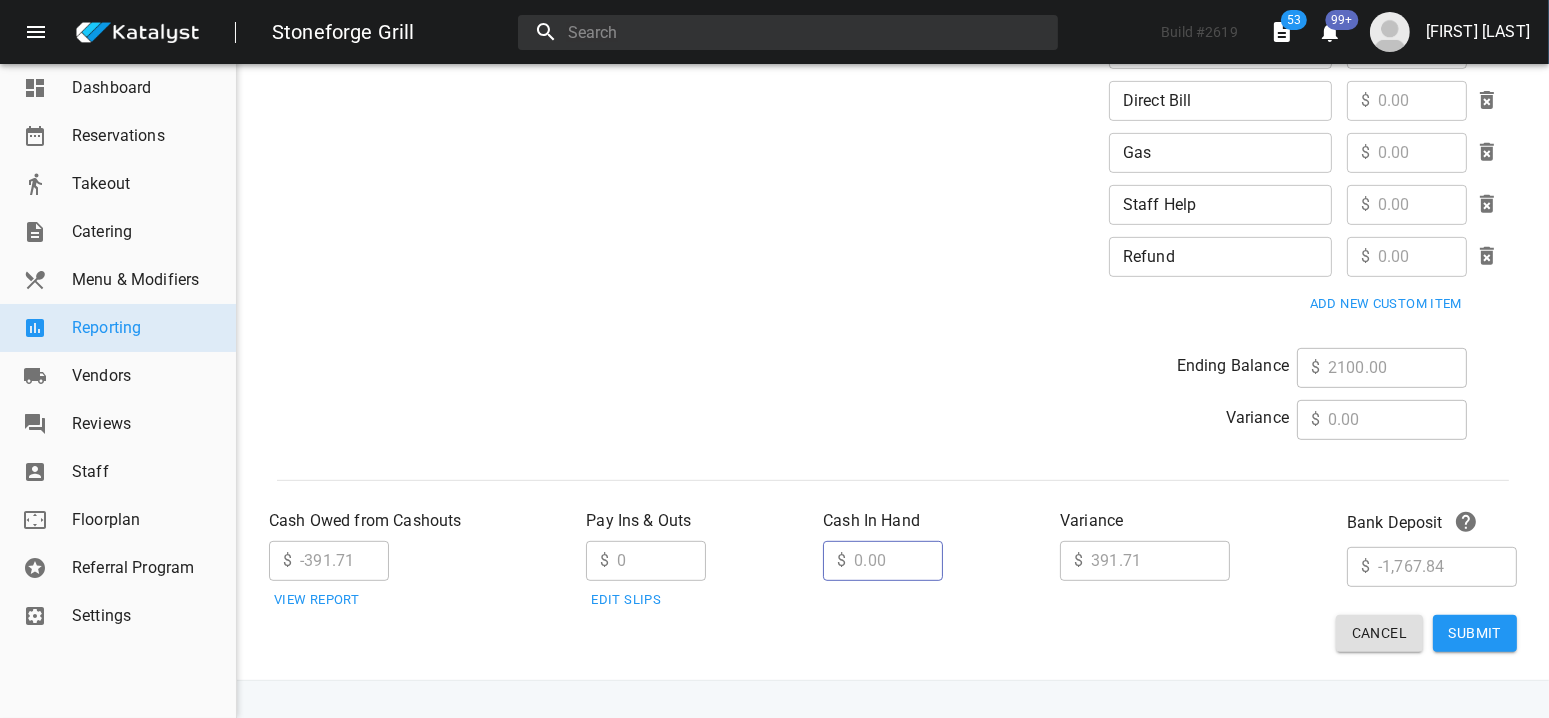 click on "Submit" at bounding box center (1475, 633) 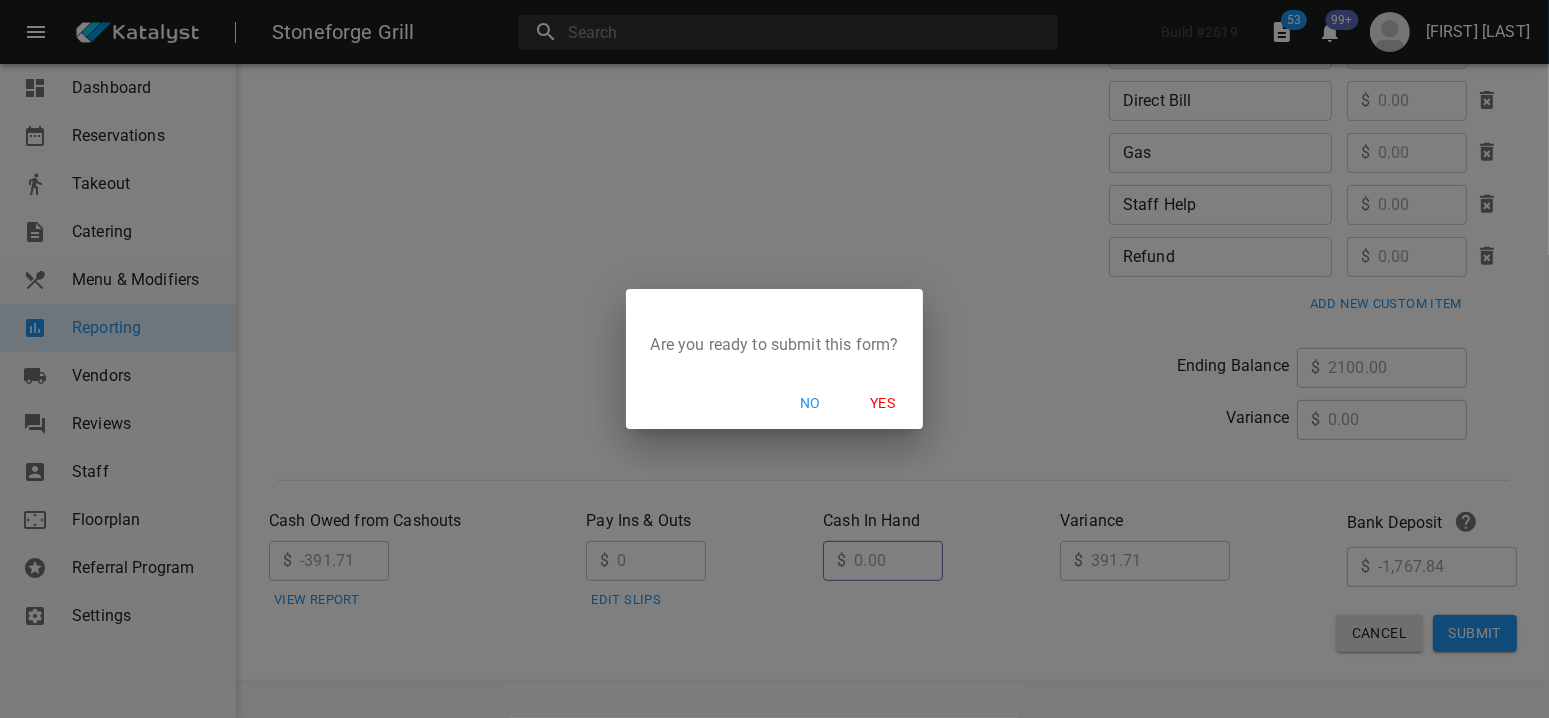 click on "Yes" at bounding box center [883, 403] 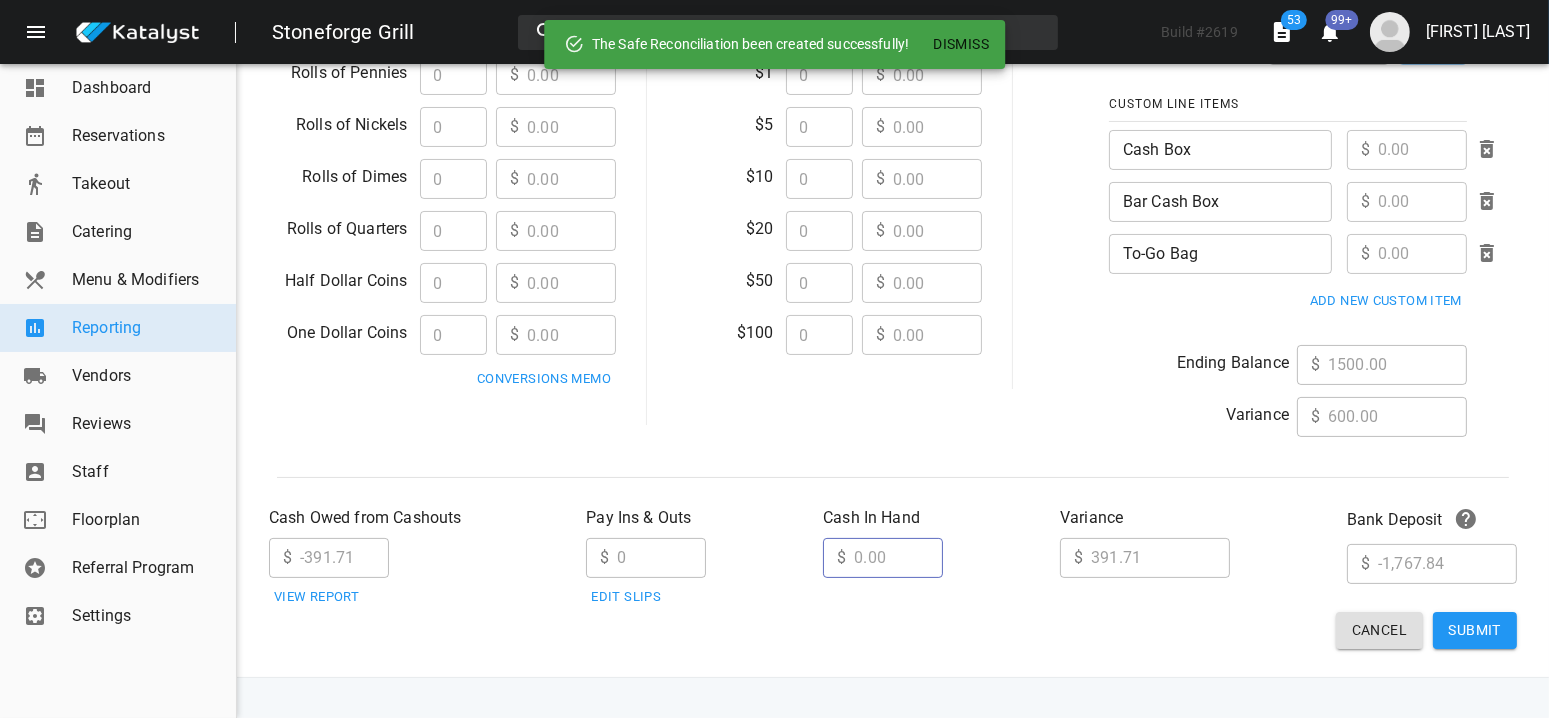 scroll, scrollTop: 302, scrollLeft: 0, axis: vertical 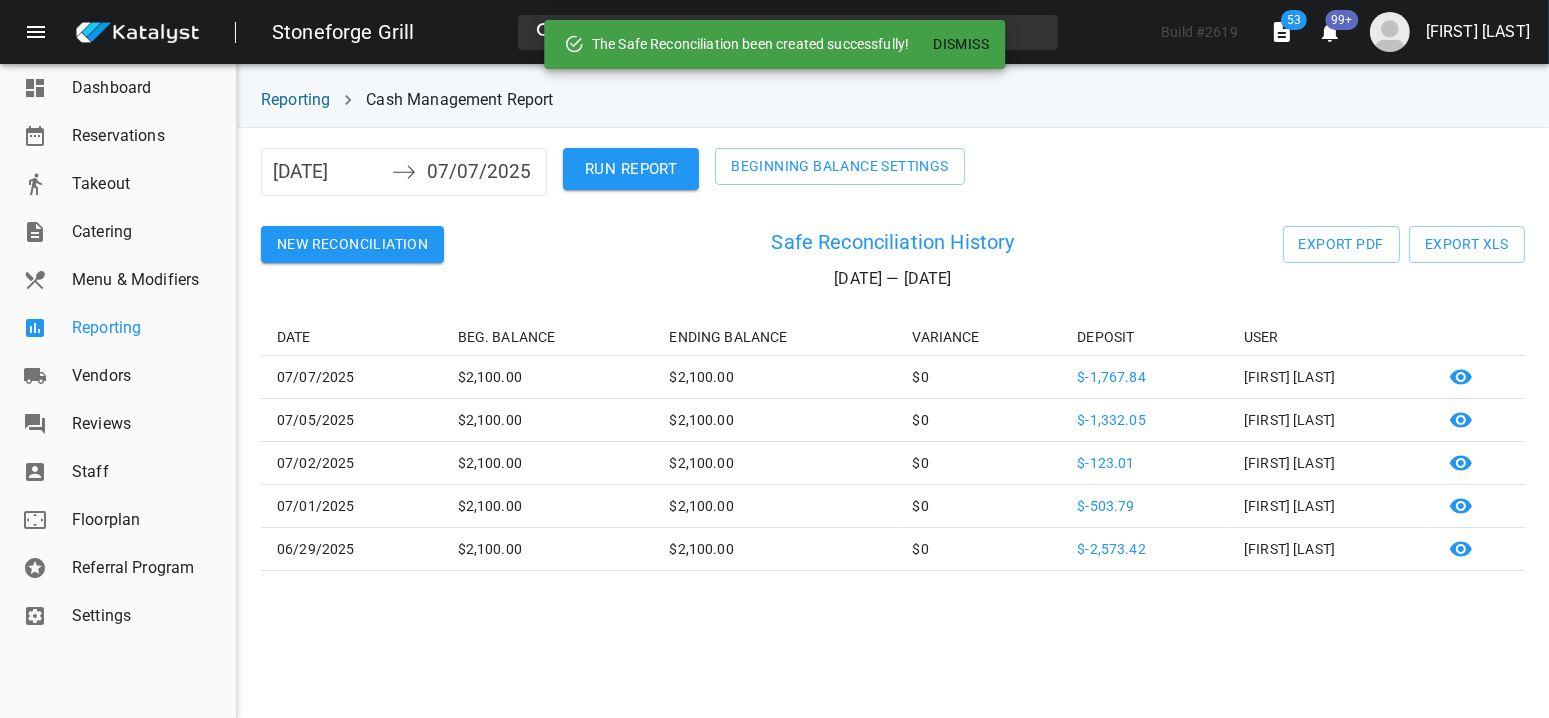 click on "Reporting" at bounding box center (146, 328) 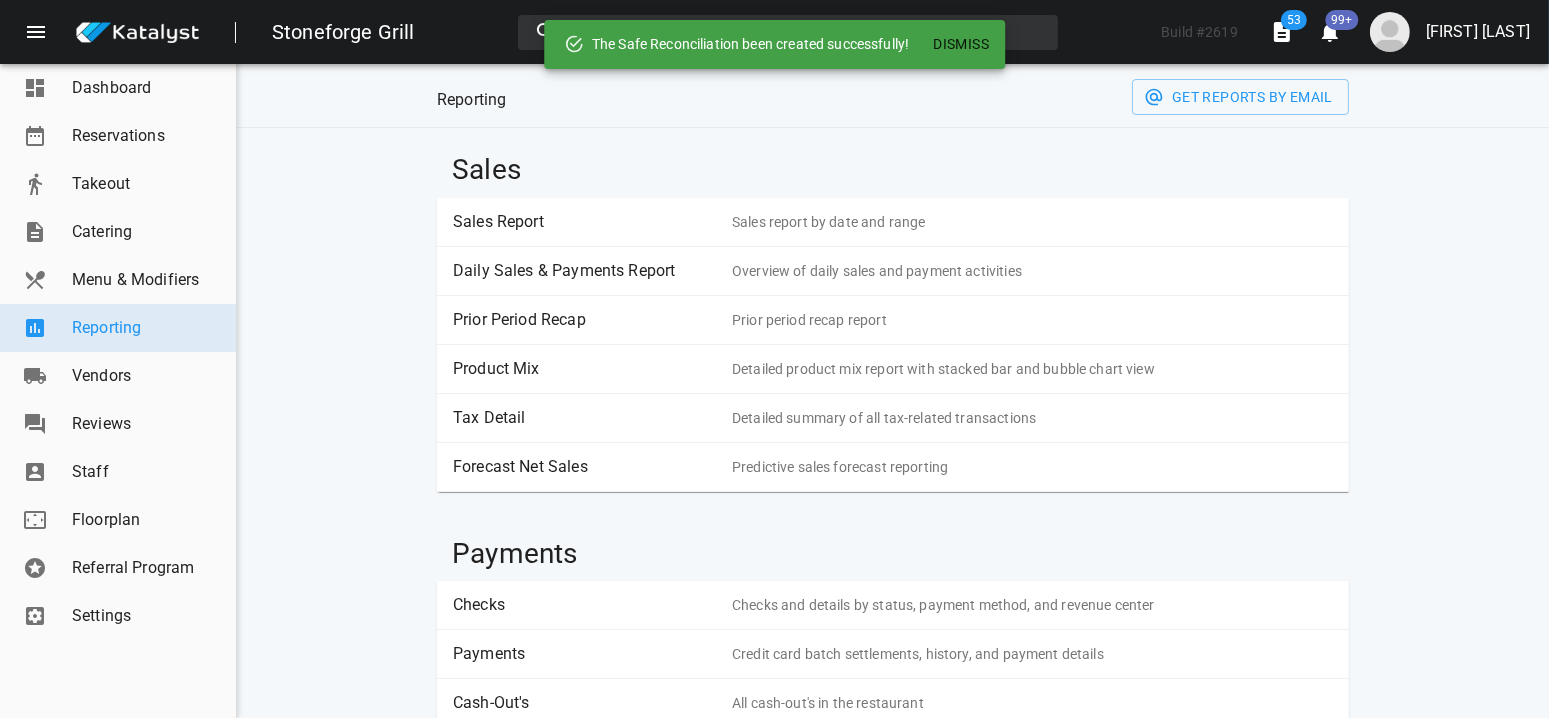 scroll, scrollTop: 500, scrollLeft: 0, axis: vertical 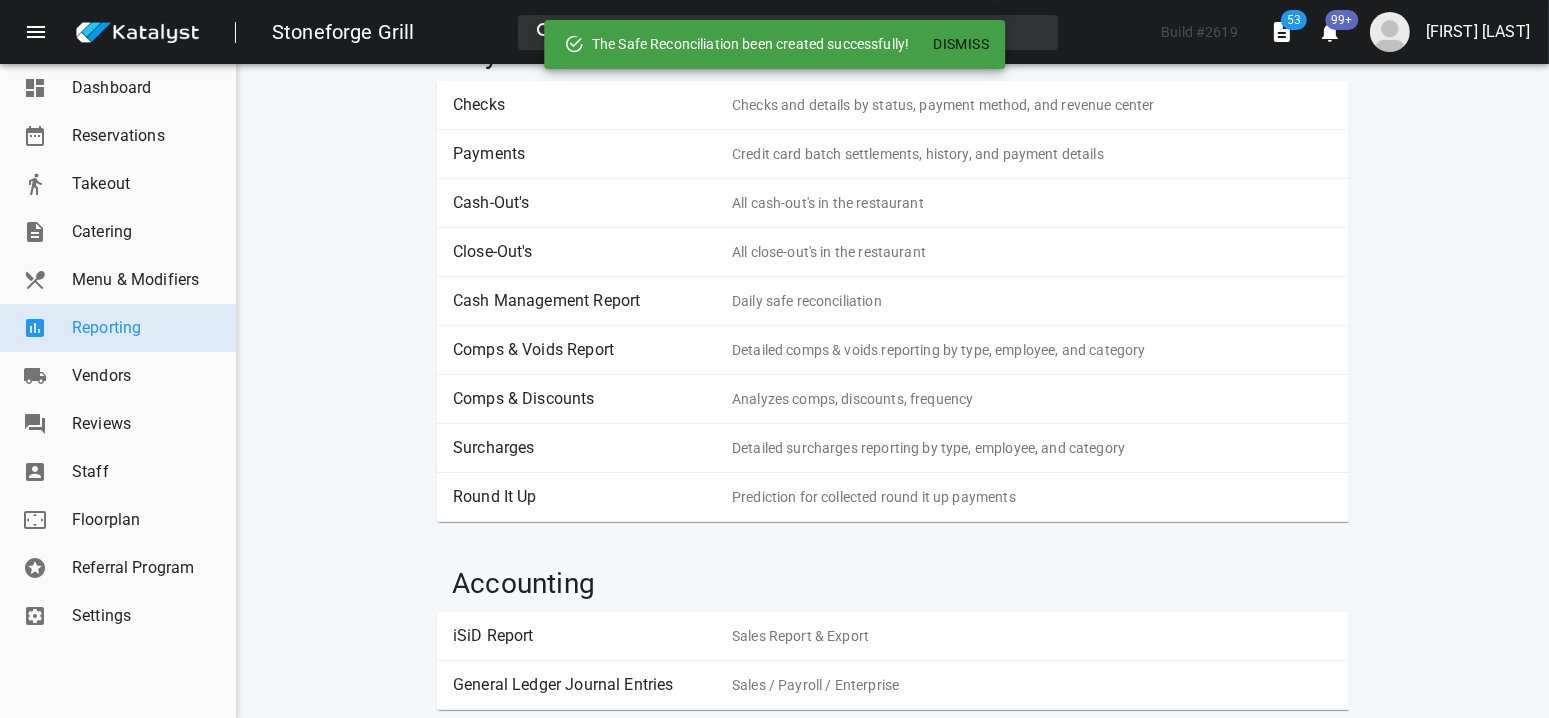 click on "Comps & Voids Report Detailed comps & voids reporting by type, employee, and category" at bounding box center (893, 350) 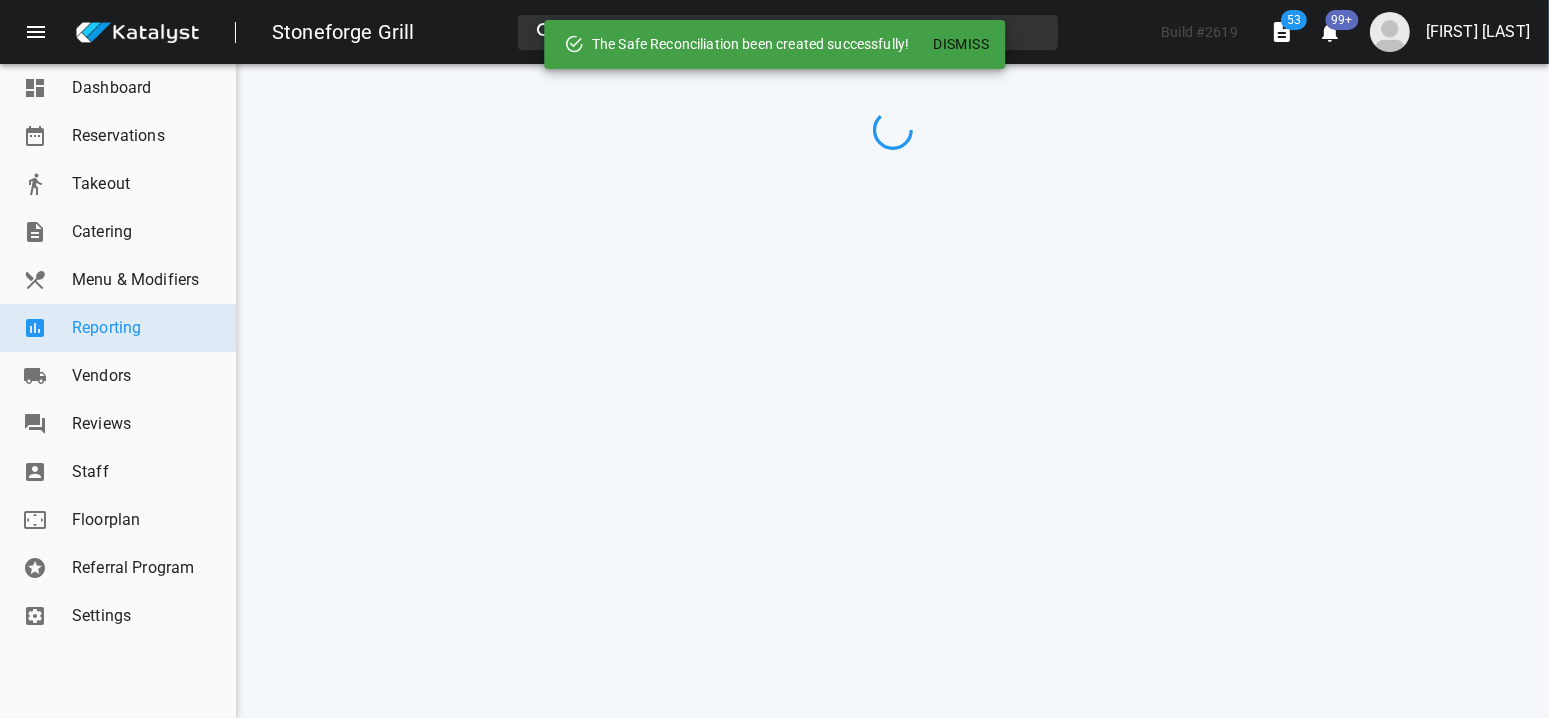 scroll, scrollTop: 0, scrollLeft: 0, axis: both 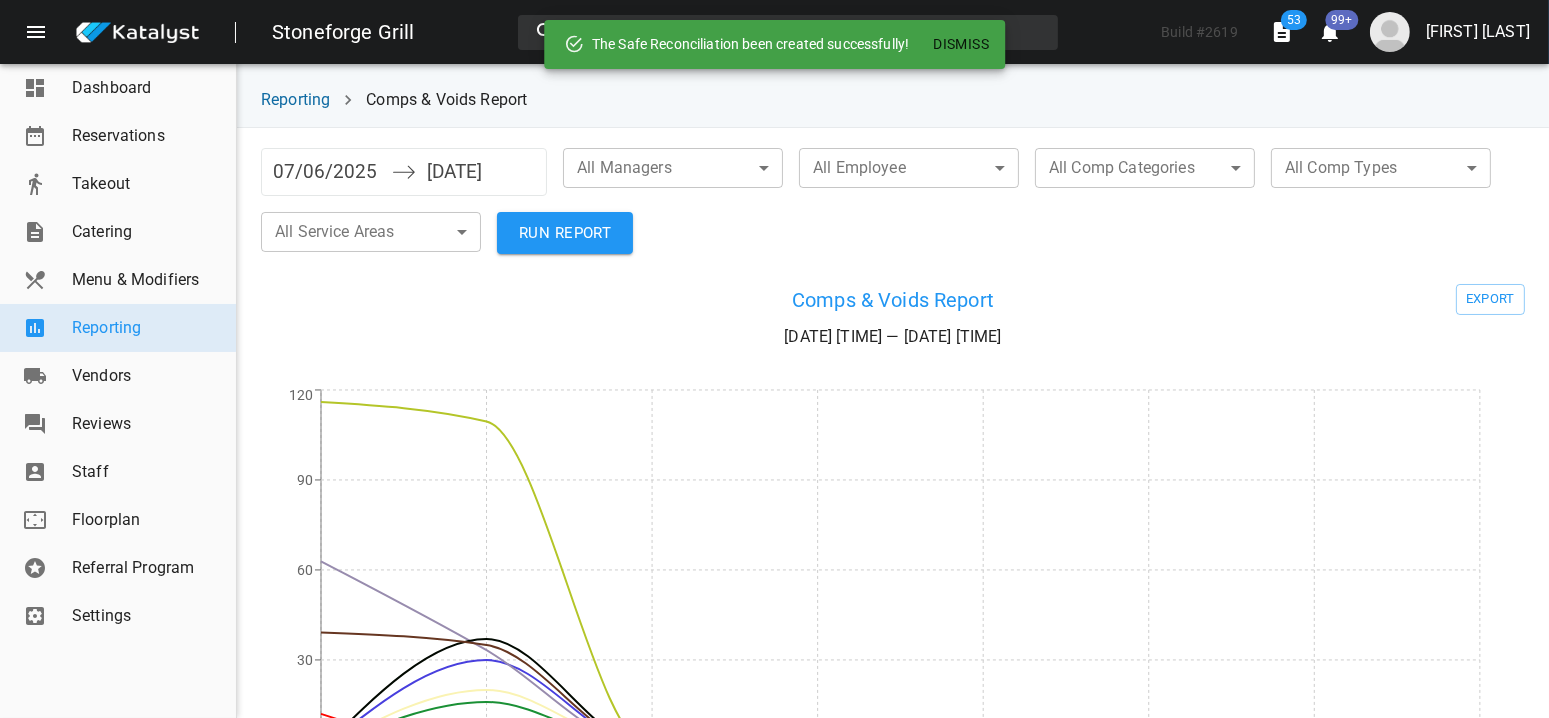 click on "07/06/2025" at bounding box center (327, 172) 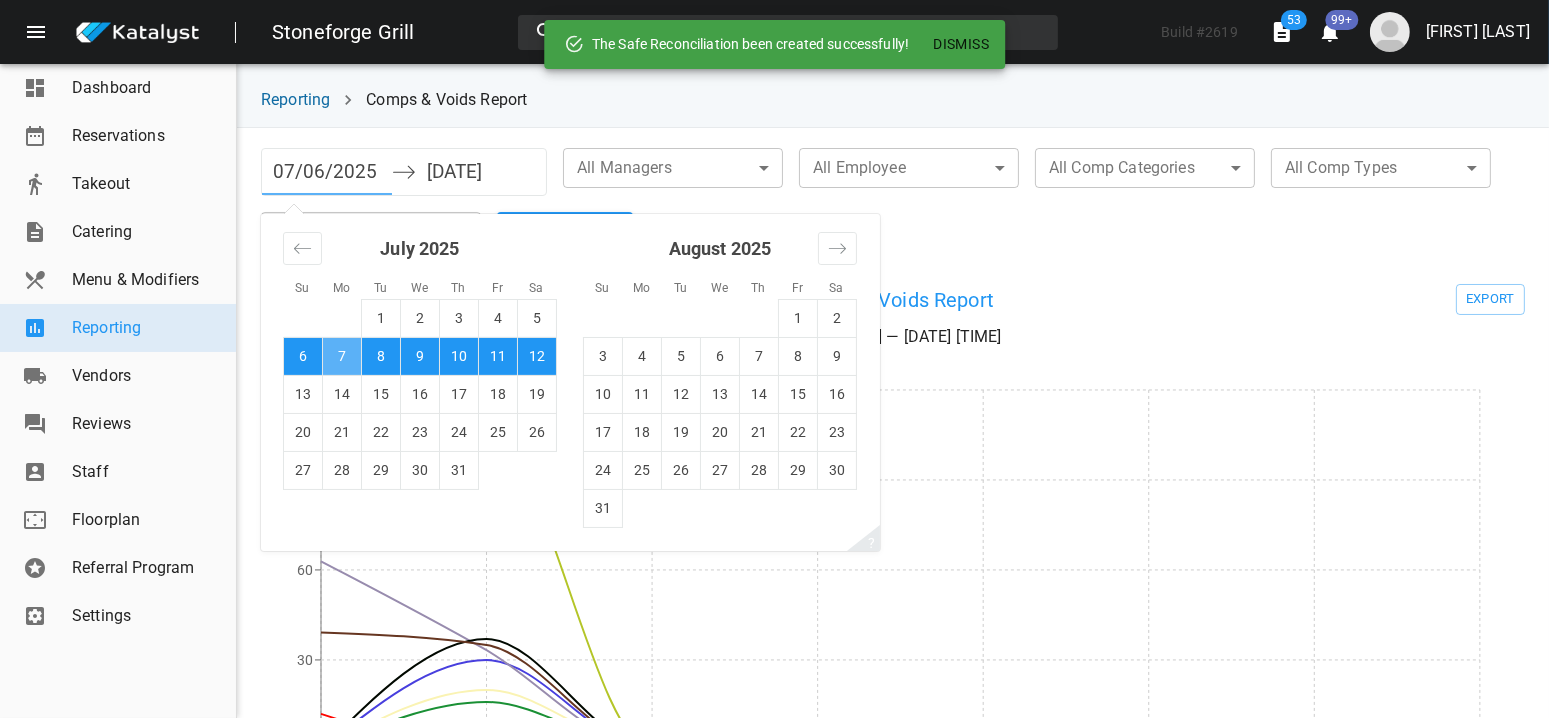 click on "7" at bounding box center (342, 356) 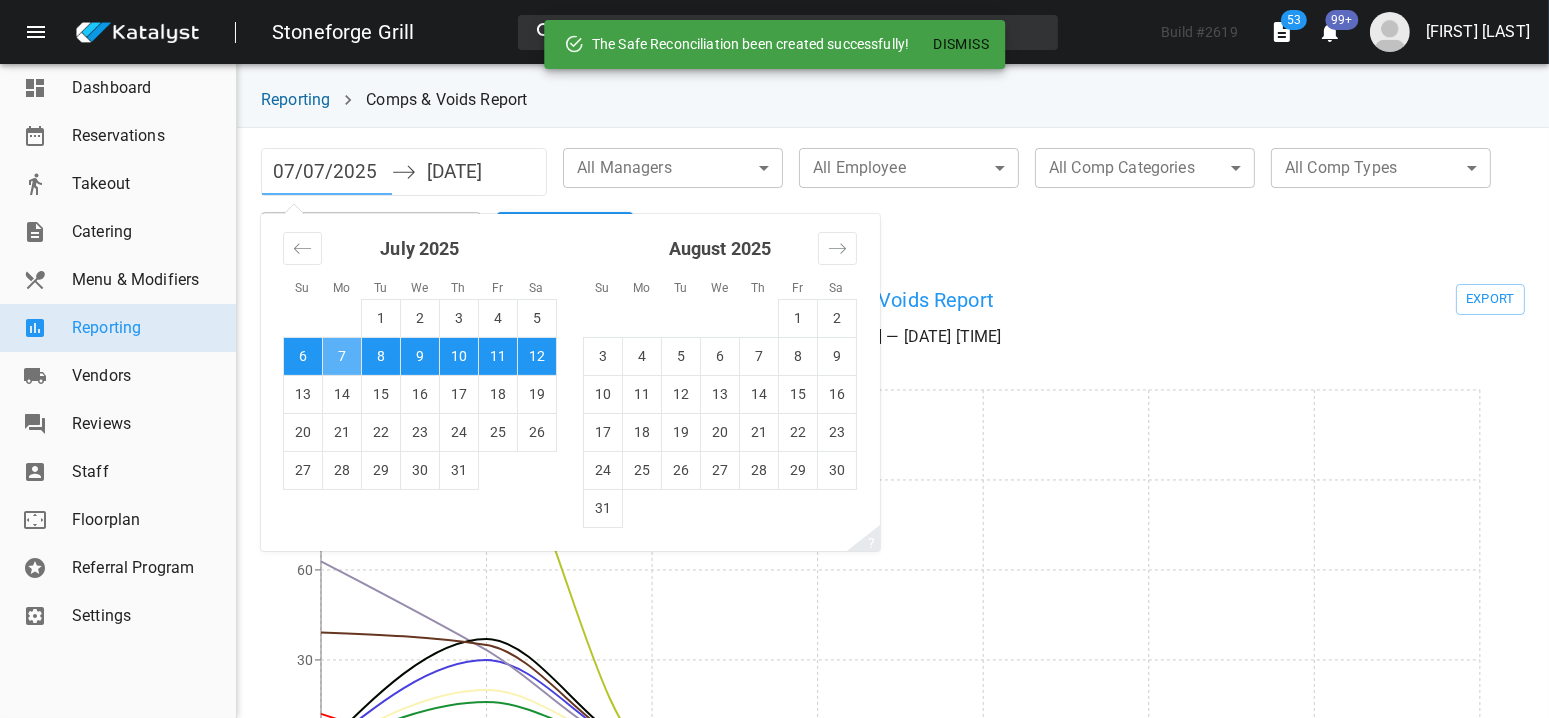 click on "7" at bounding box center [342, 356] 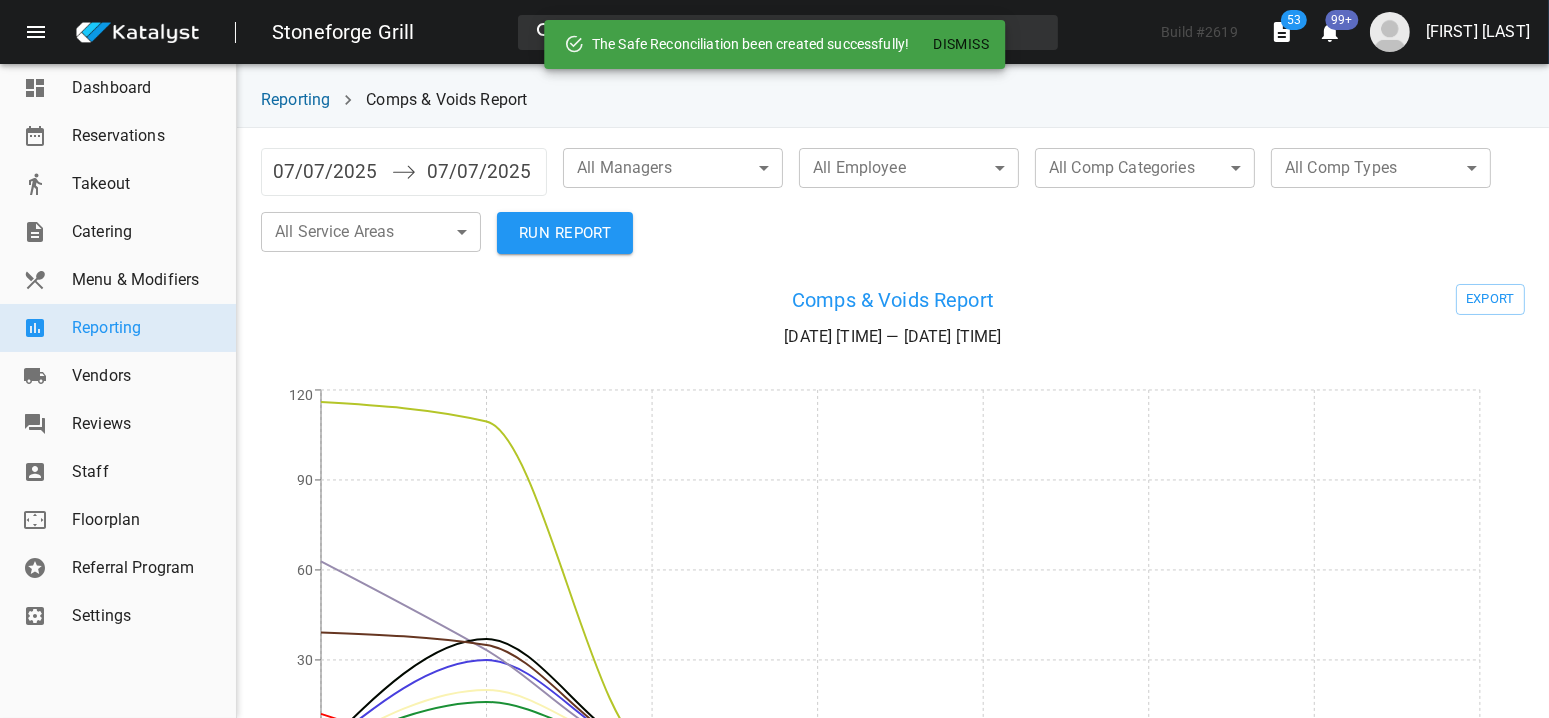 click on "RUN REPORT" at bounding box center (565, 233) 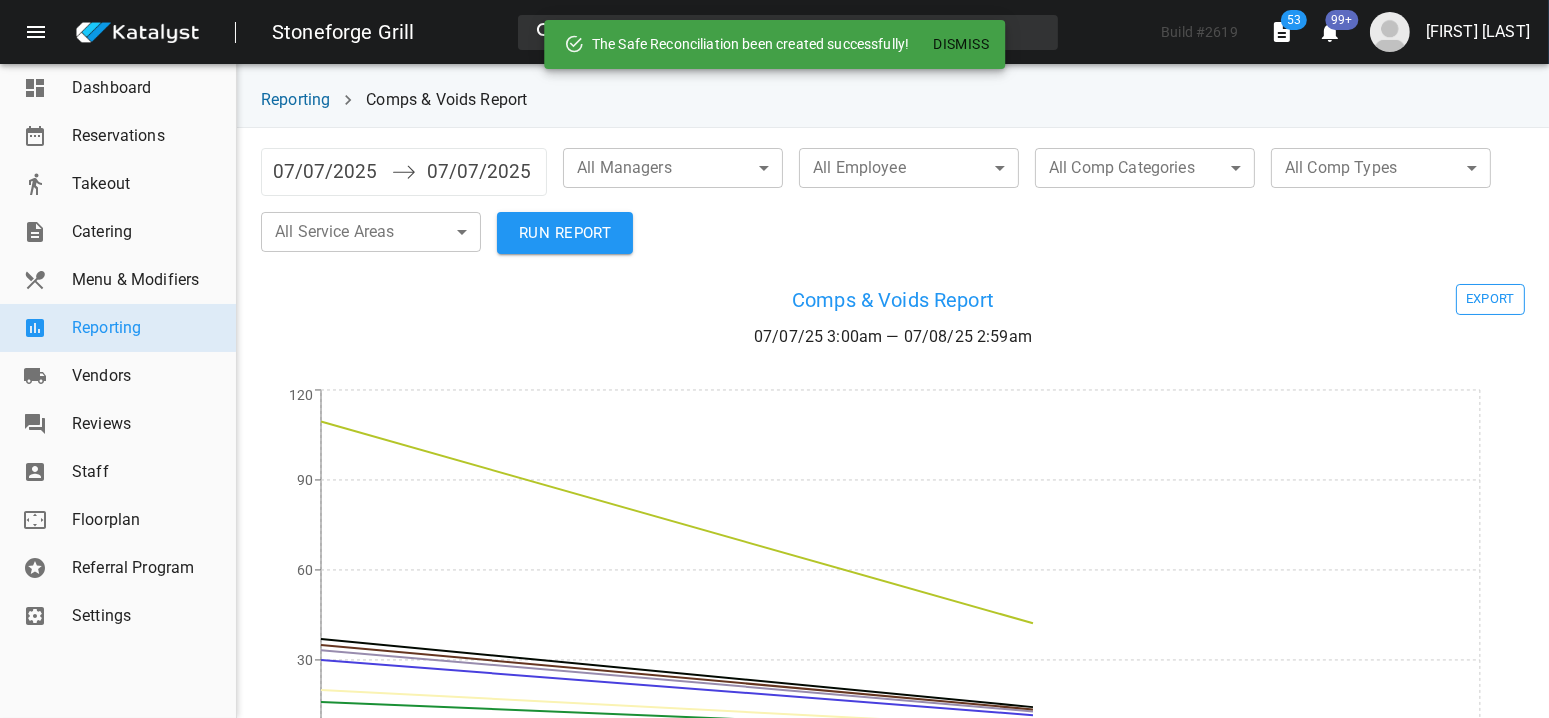 click on "EXPORT" at bounding box center [1490, 299] 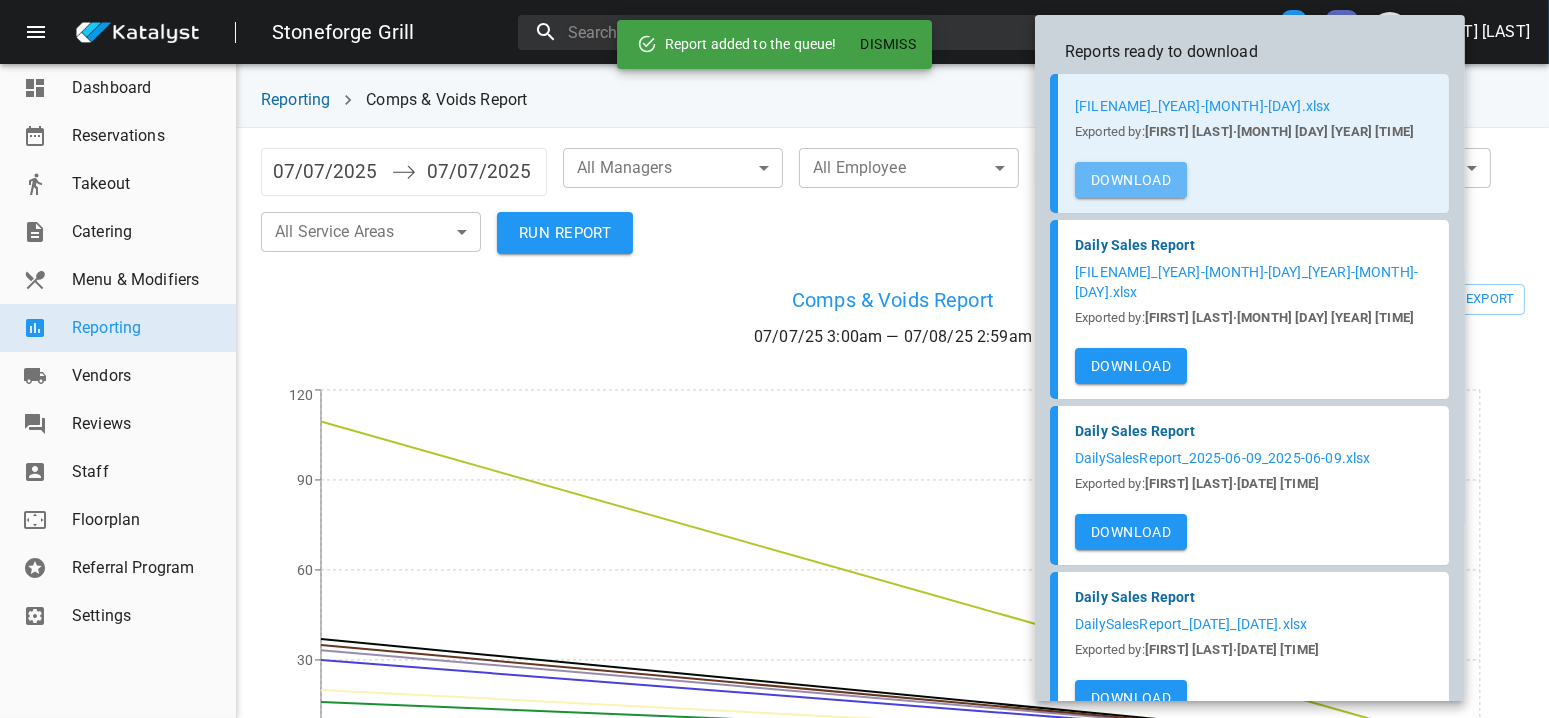 click on "Download" at bounding box center [1131, 180] 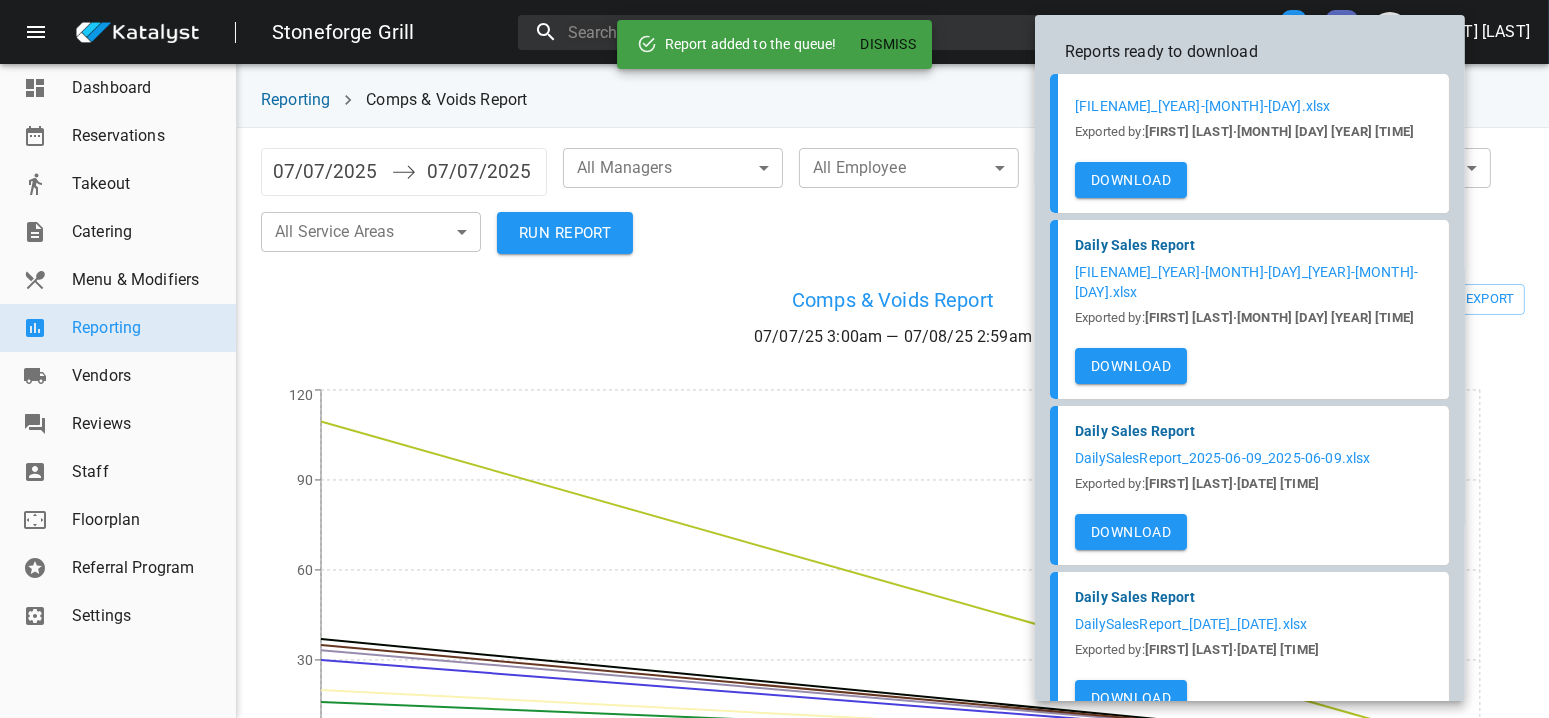 click on "Dismiss" at bounding box center [889, 44] 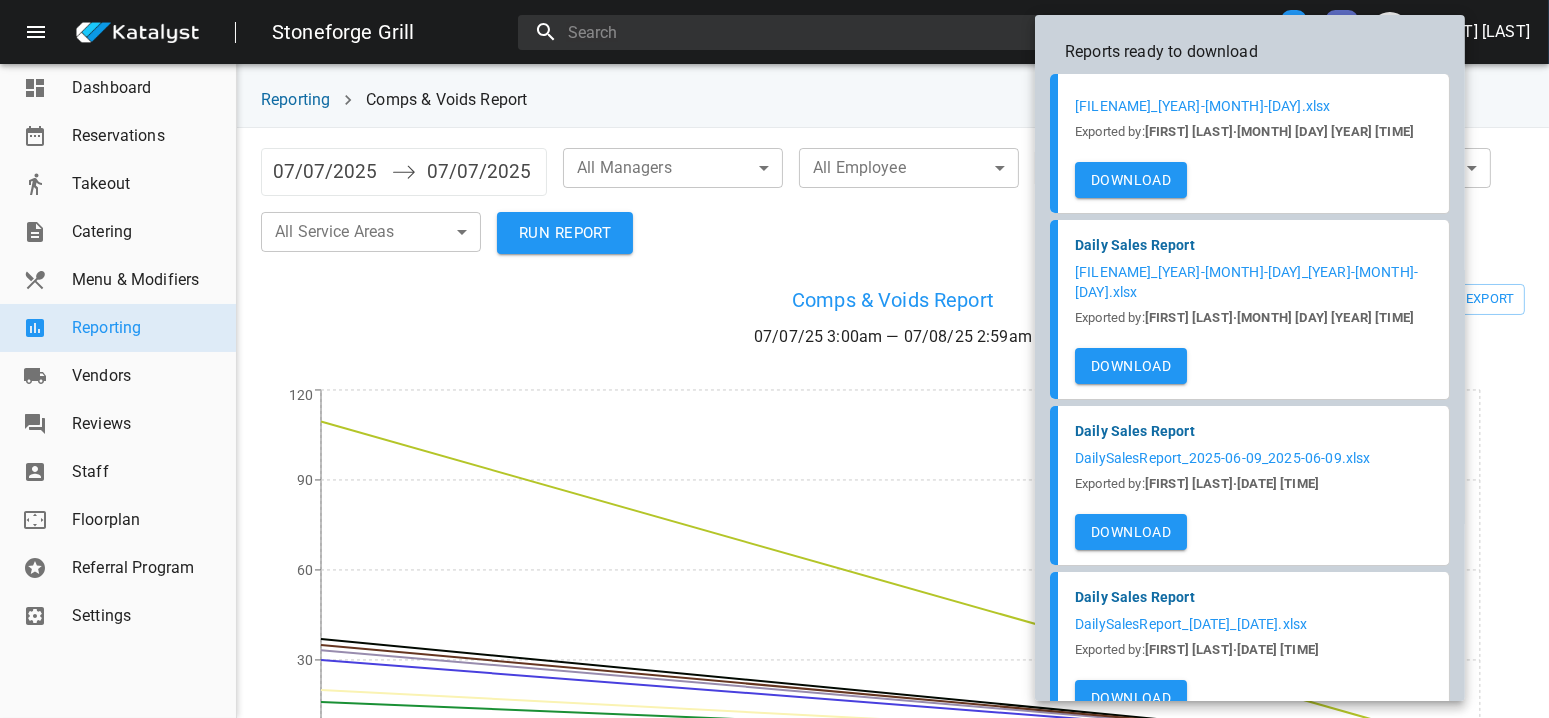 click at bounding box center [774, 359] 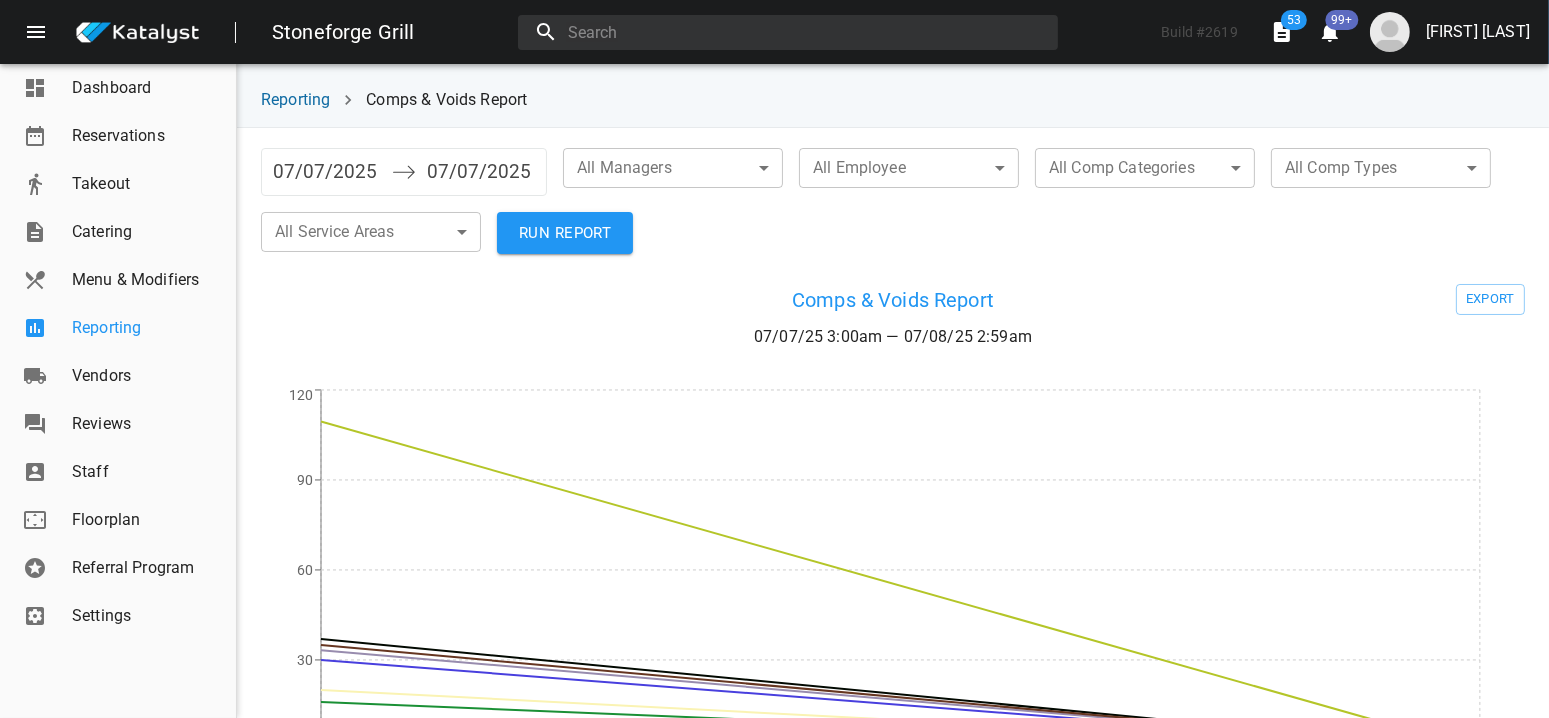 click on "Reporting" at bounding box center (146, 328) 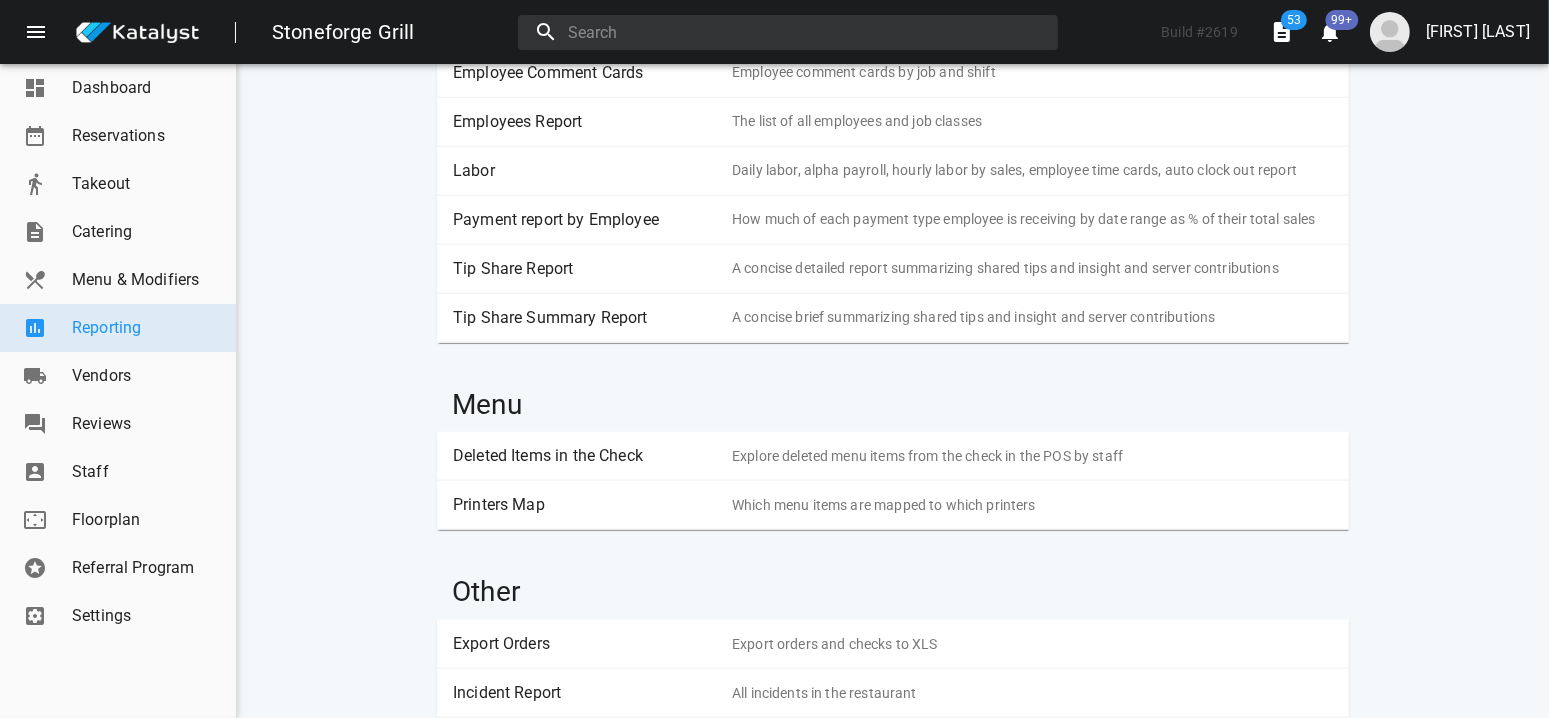 scroll, scrollTop: 2300, scrollLeft: 0, axis: vertical 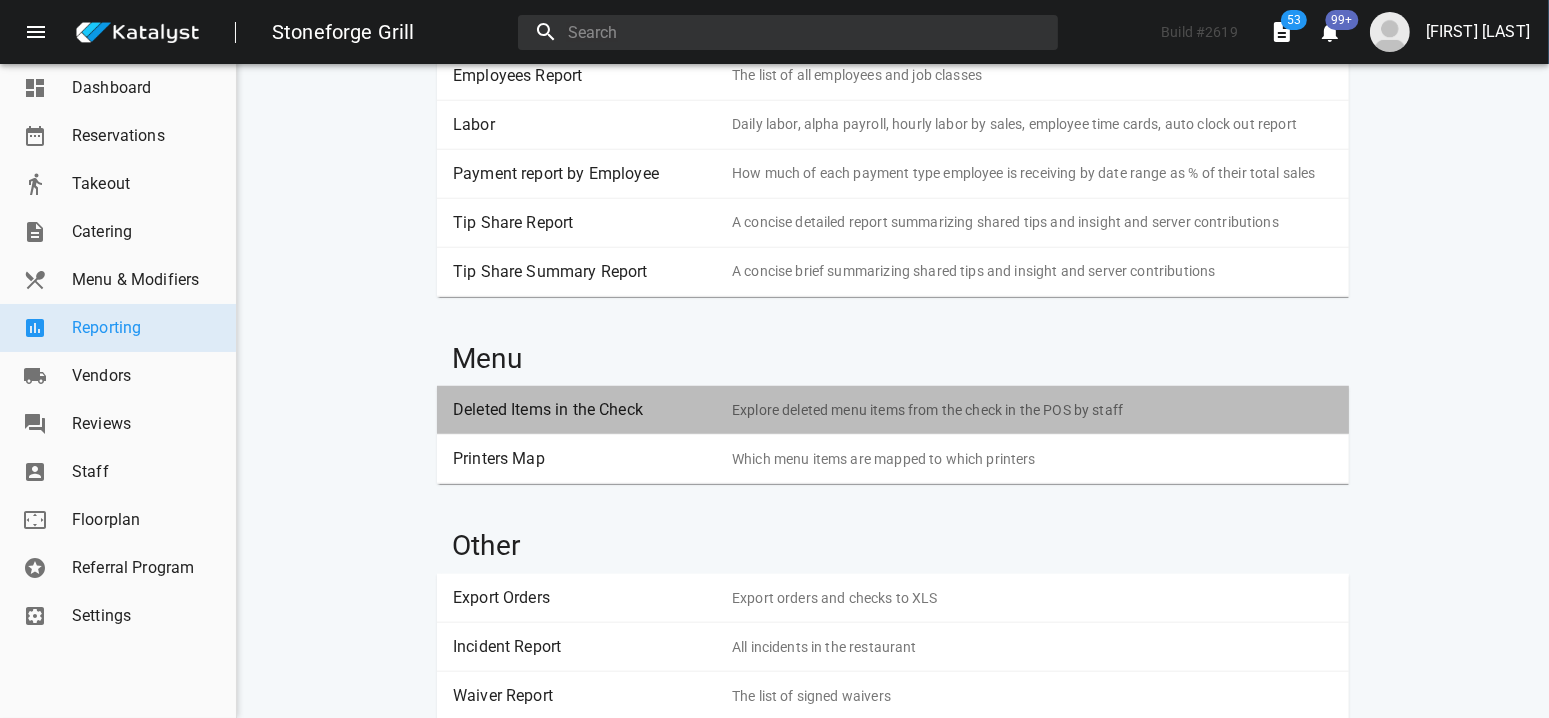 click on "Explore deleted menu items from the check in the POS by staff" at bounding box center (1032, 410) 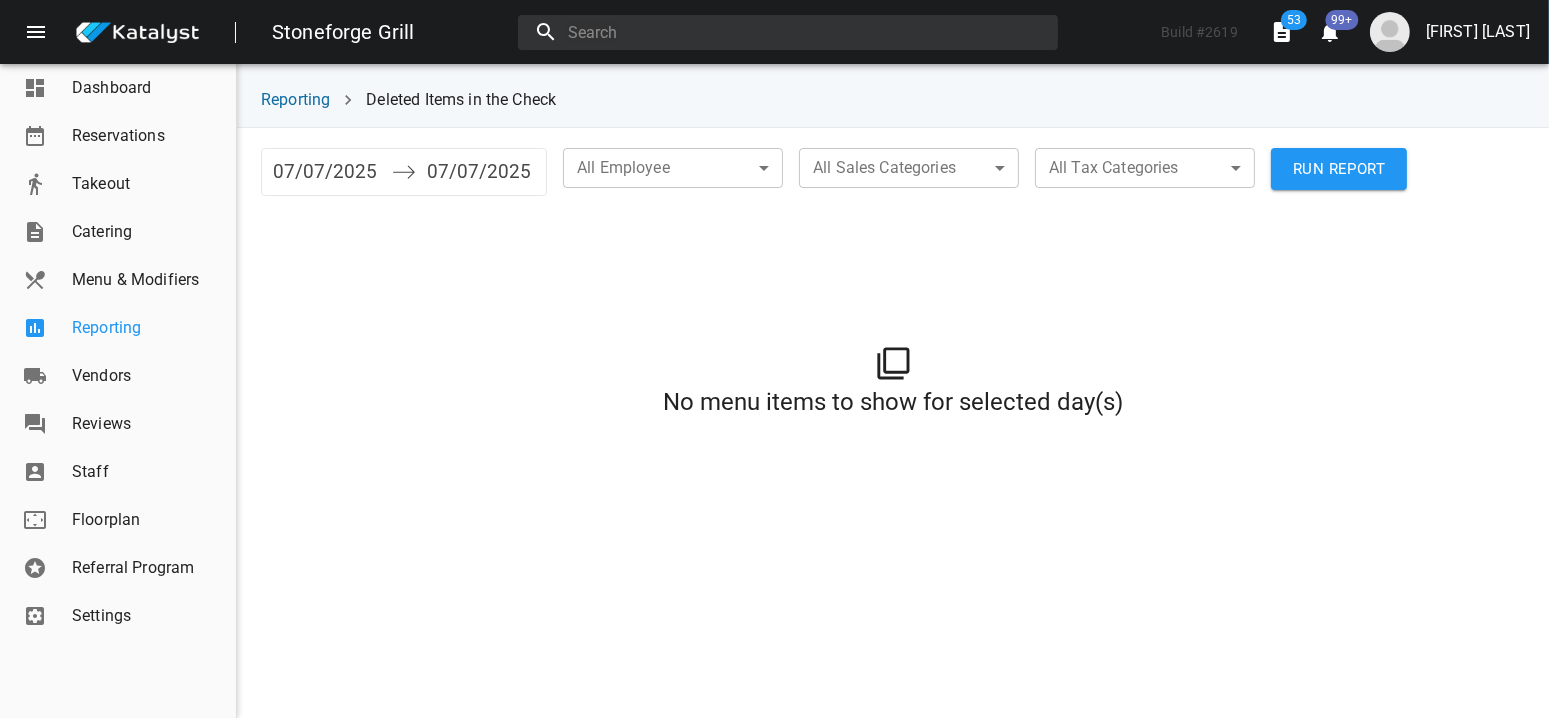 click on "Reporting" at bounding box center [146, 328] 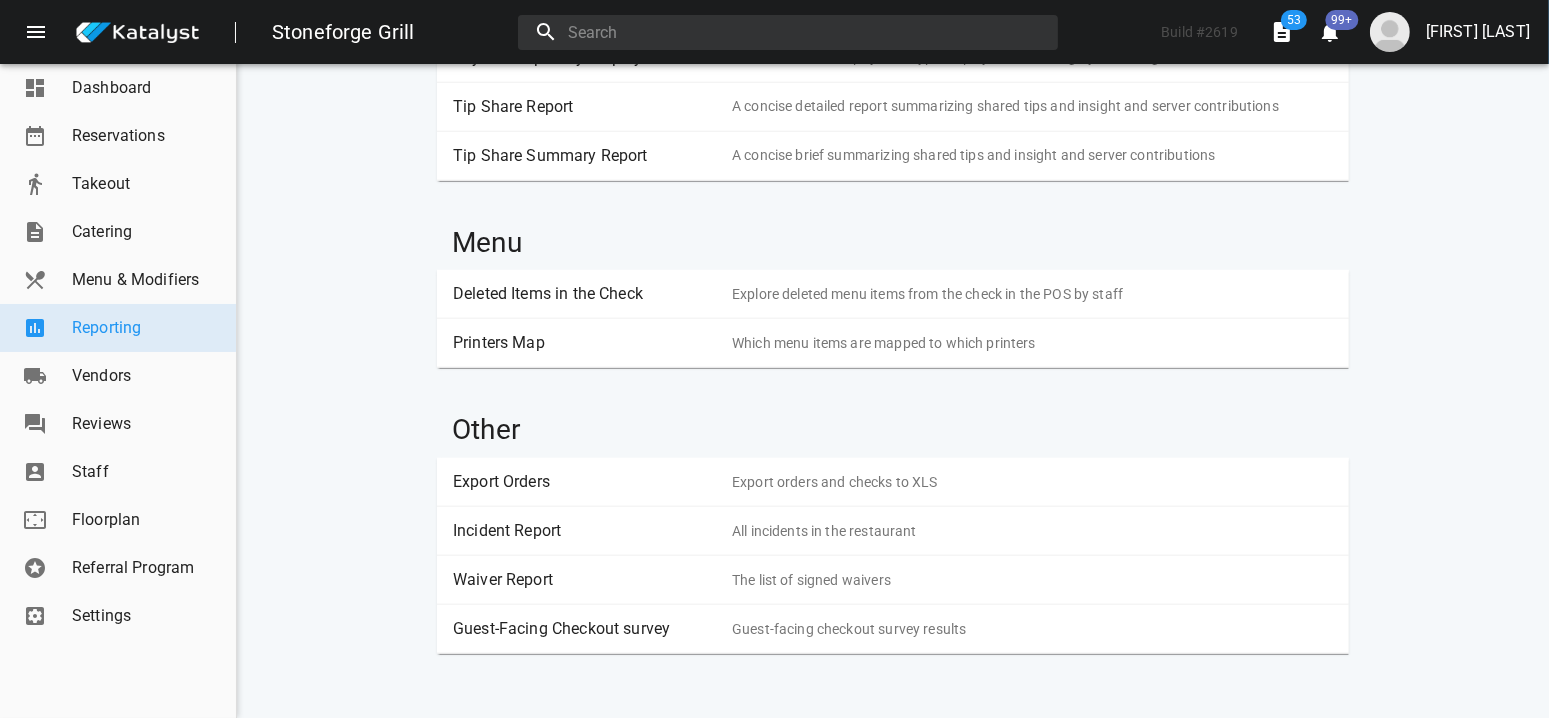 scroll, scrollTop: 2420, scrollLeft: 0, axis: vertical 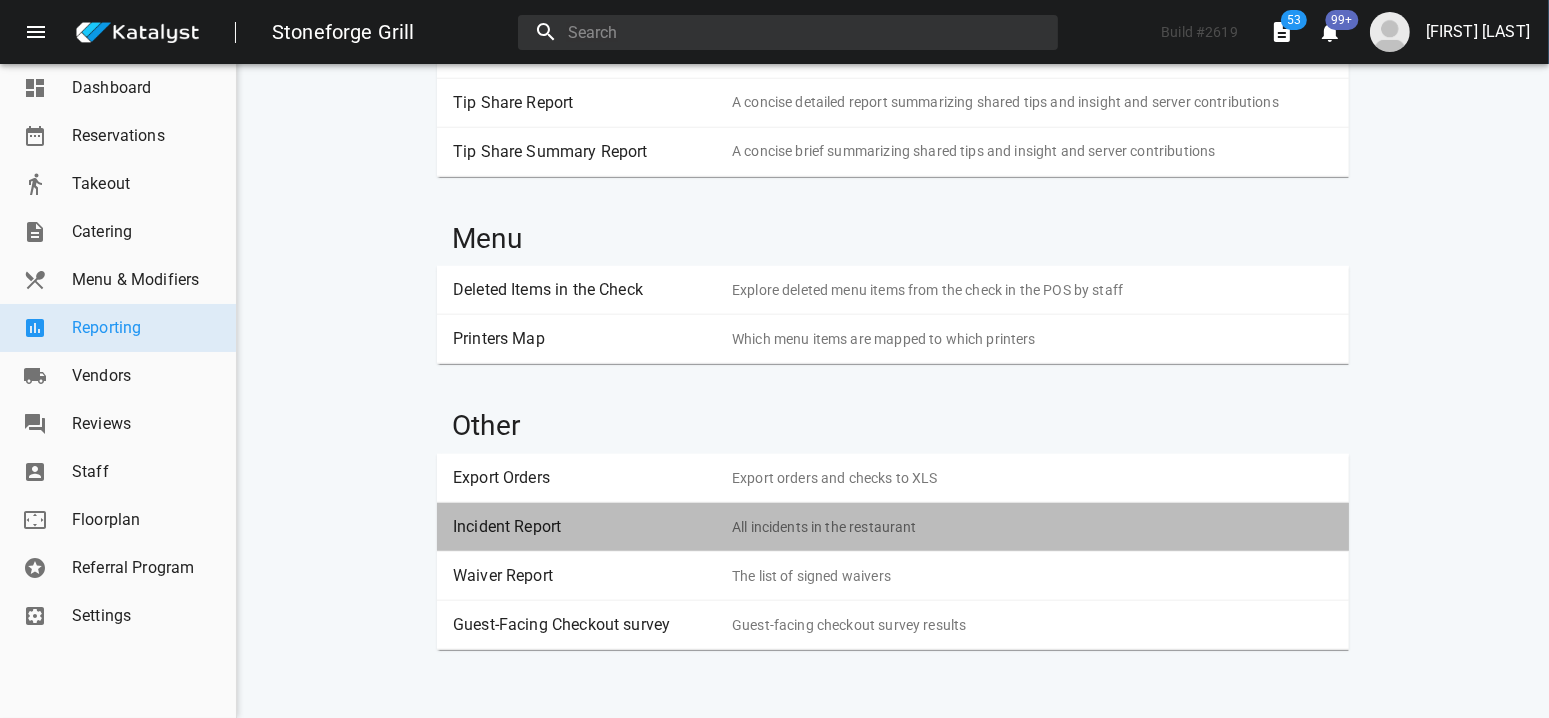 click on "All incidents in the restaurant" at bounding box center [1032, 527] 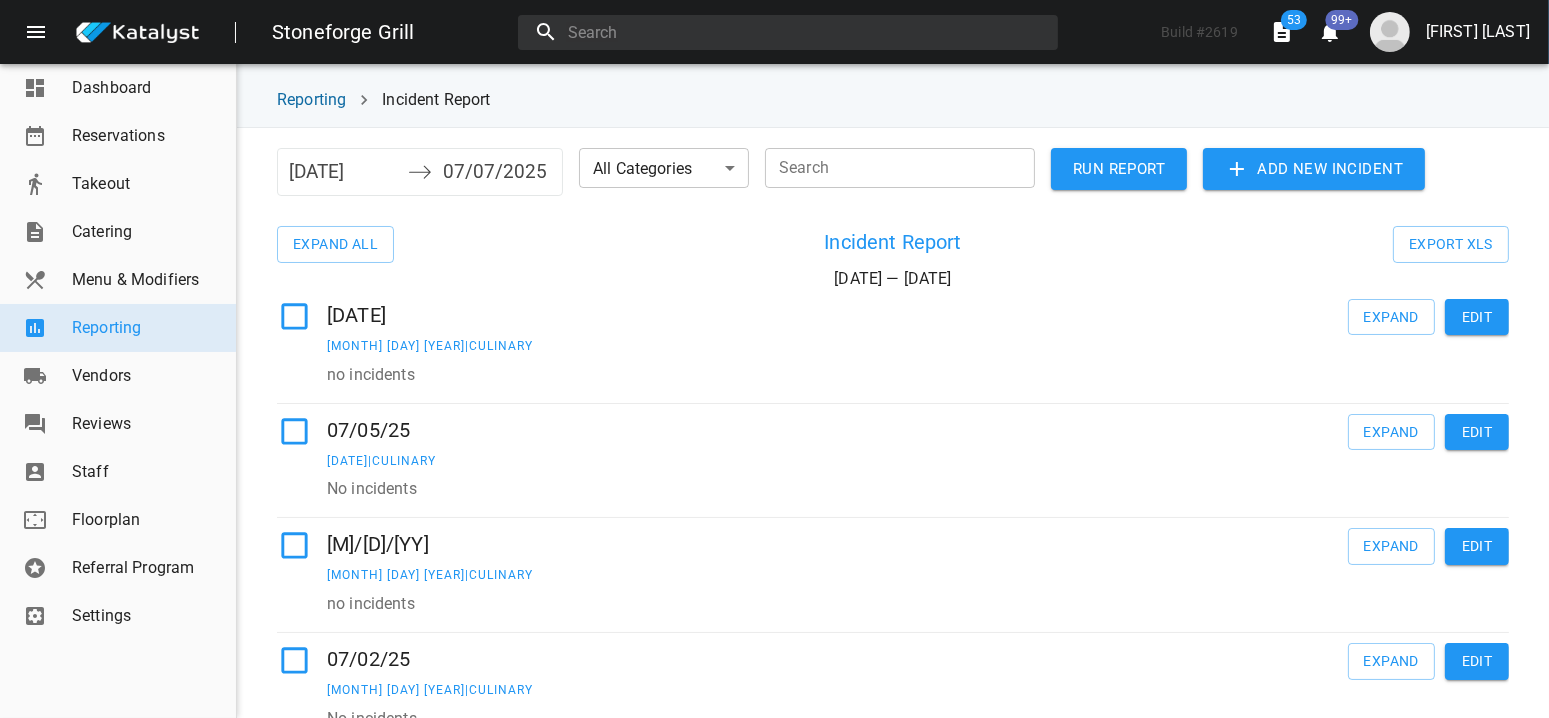 click on "Add new incident" at bounding box center (1119, 169) 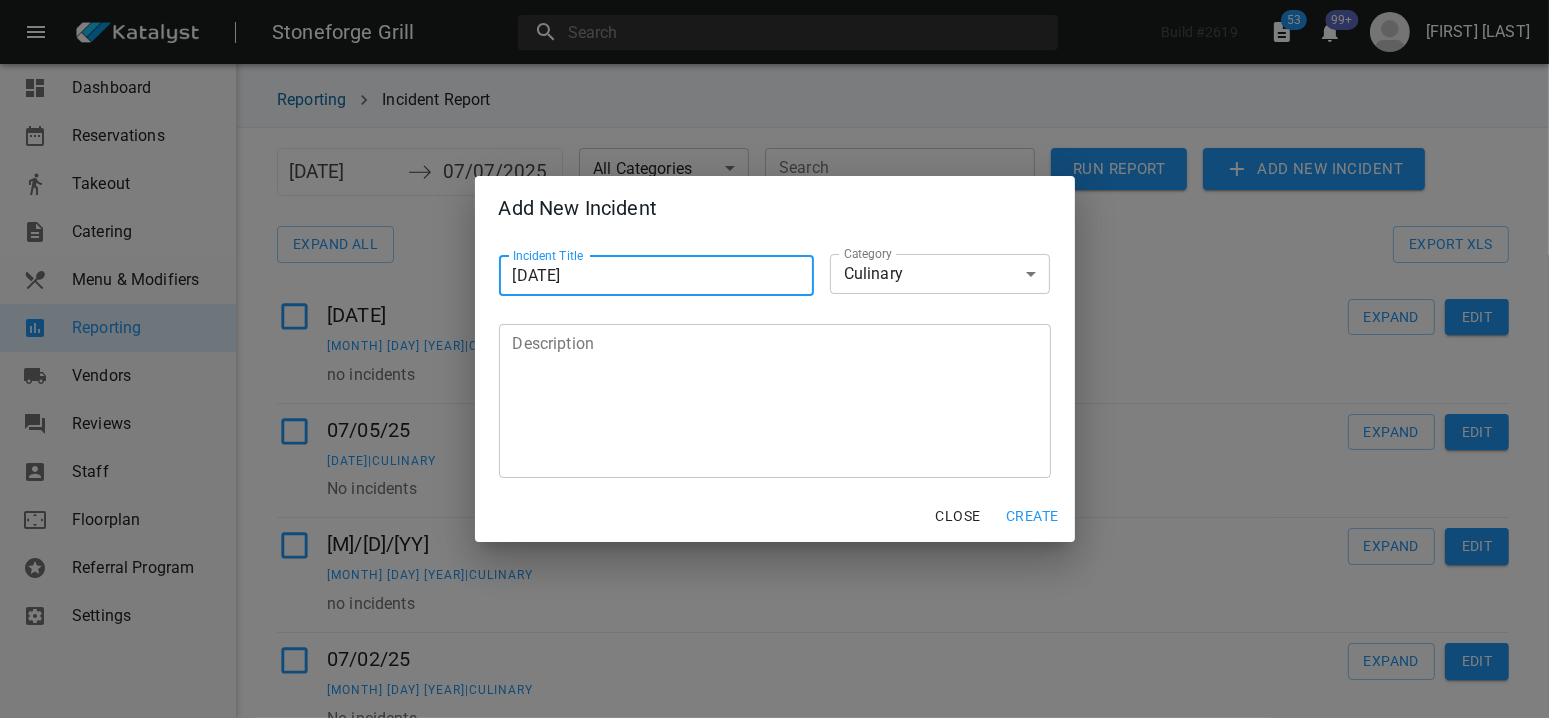 type on "[DATE]" 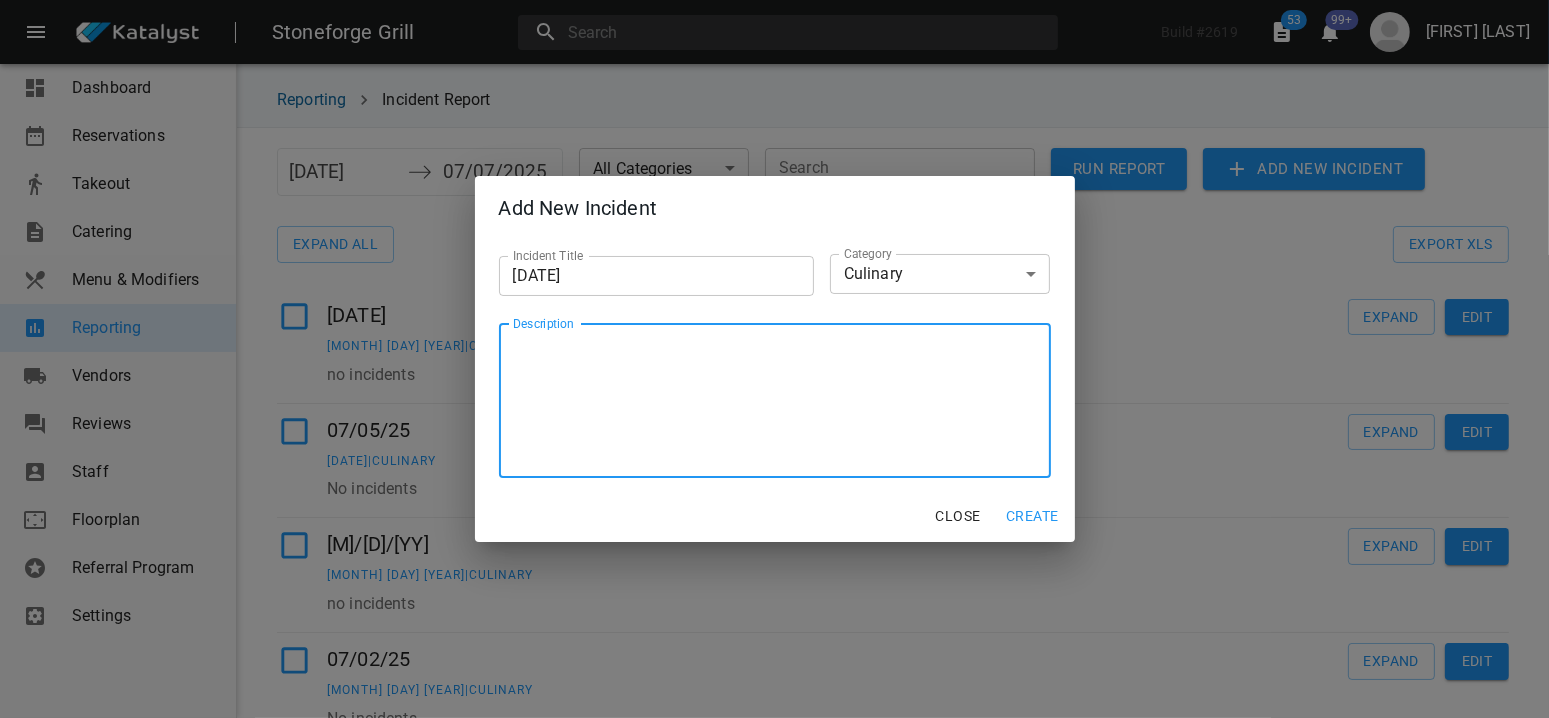 paste on "[FIRST] [LAST] burned both of her forearms on hot oil changing out the oil for the fryers. Minor burns on the forearms, with a more serious burn on her right wrist. She mentioned before leaving that she was going to the doctors to have it looked at." 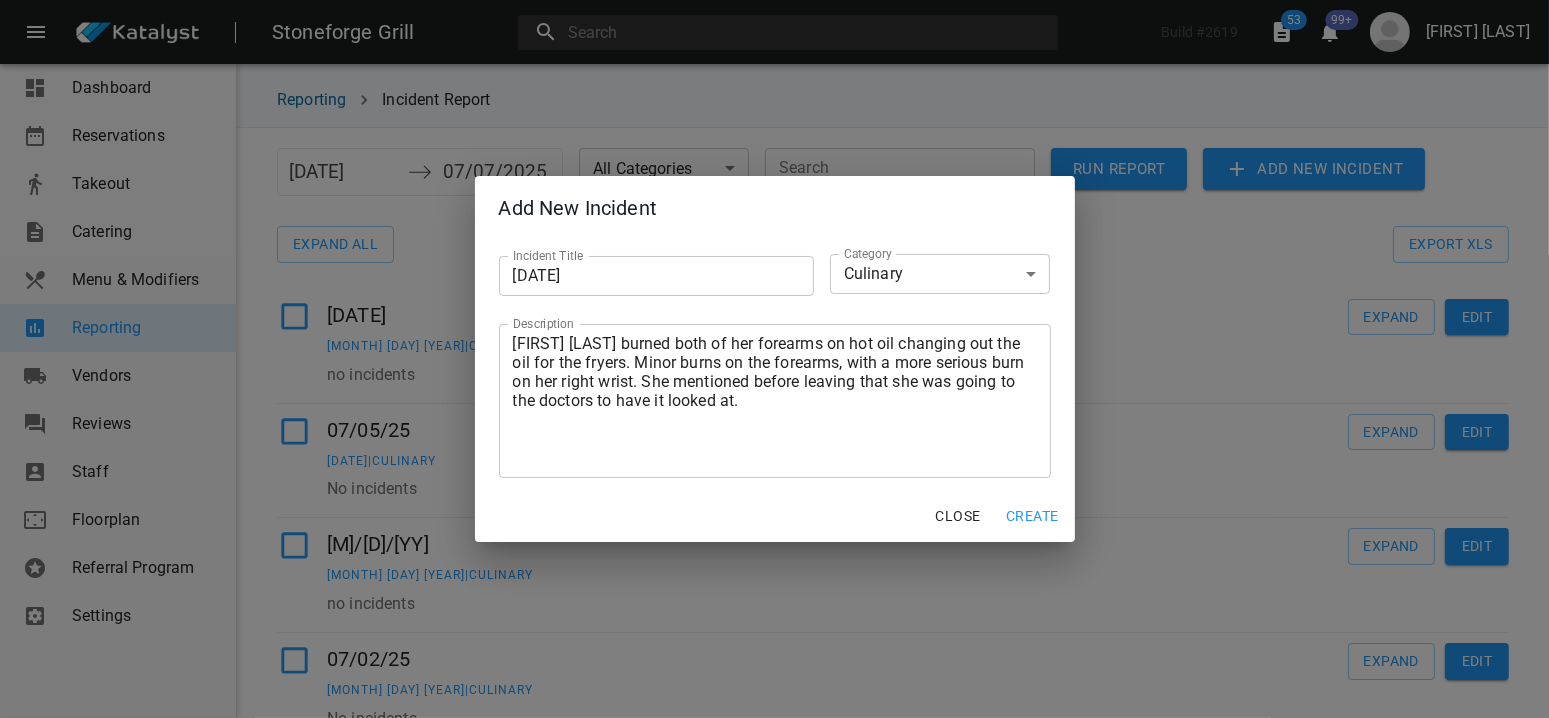 click on "[LAST] [FIRST] burned both of her forearms on hot oil changing out the oil for the fryers. Minor burns on the forearms, with a more serious burn on her right wrist. She mentioned before leaving that she was going to the doctors to have it looked at. x Description" at bounding box center (775, 401) 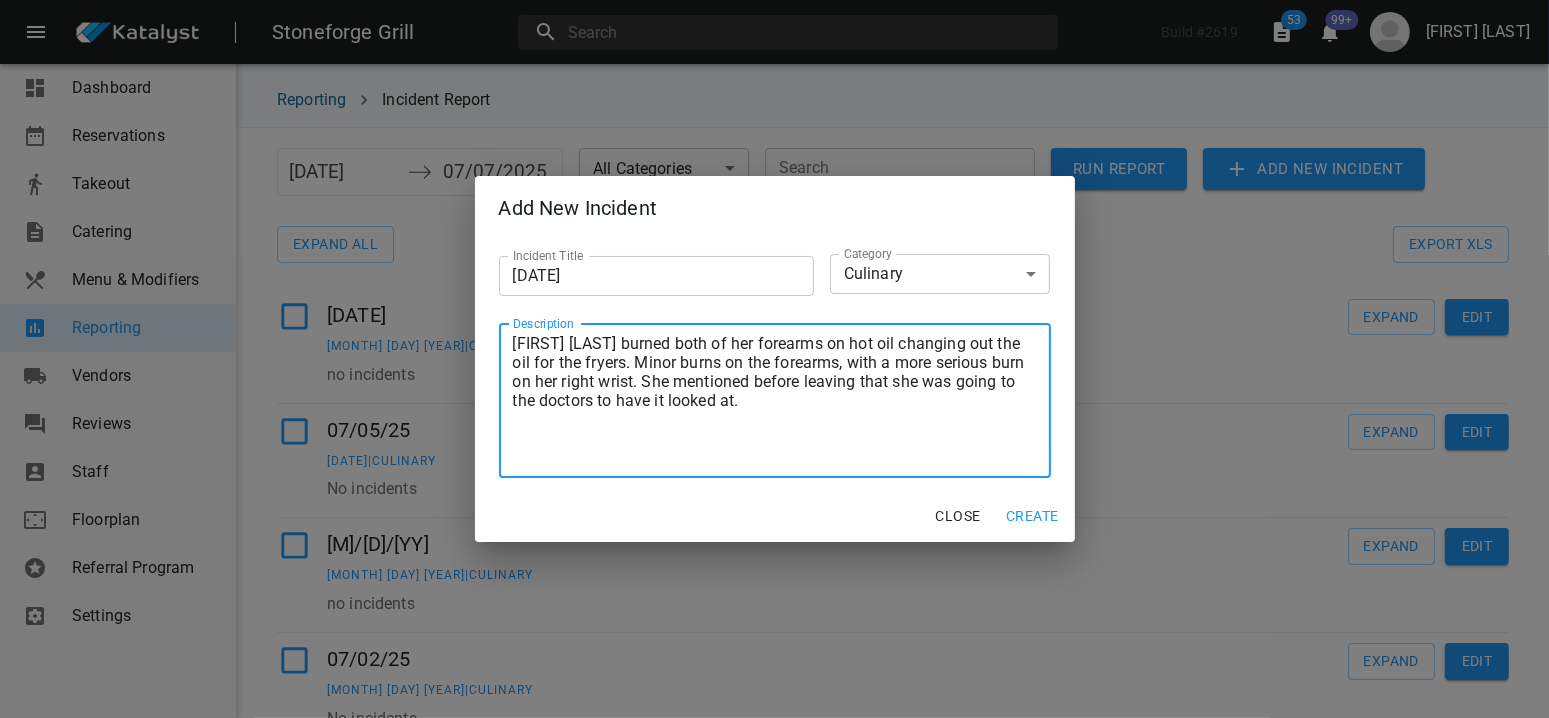 click on "[FIRST] [LAST] burned both of her forearms on hot oil changing out the oil for the fryers. Minor burns on the forearms, with a more serious burn on her right wrist. She mentioned before leaving that she was going to the doctors to have it looked at." at bounding box center [775, 400] 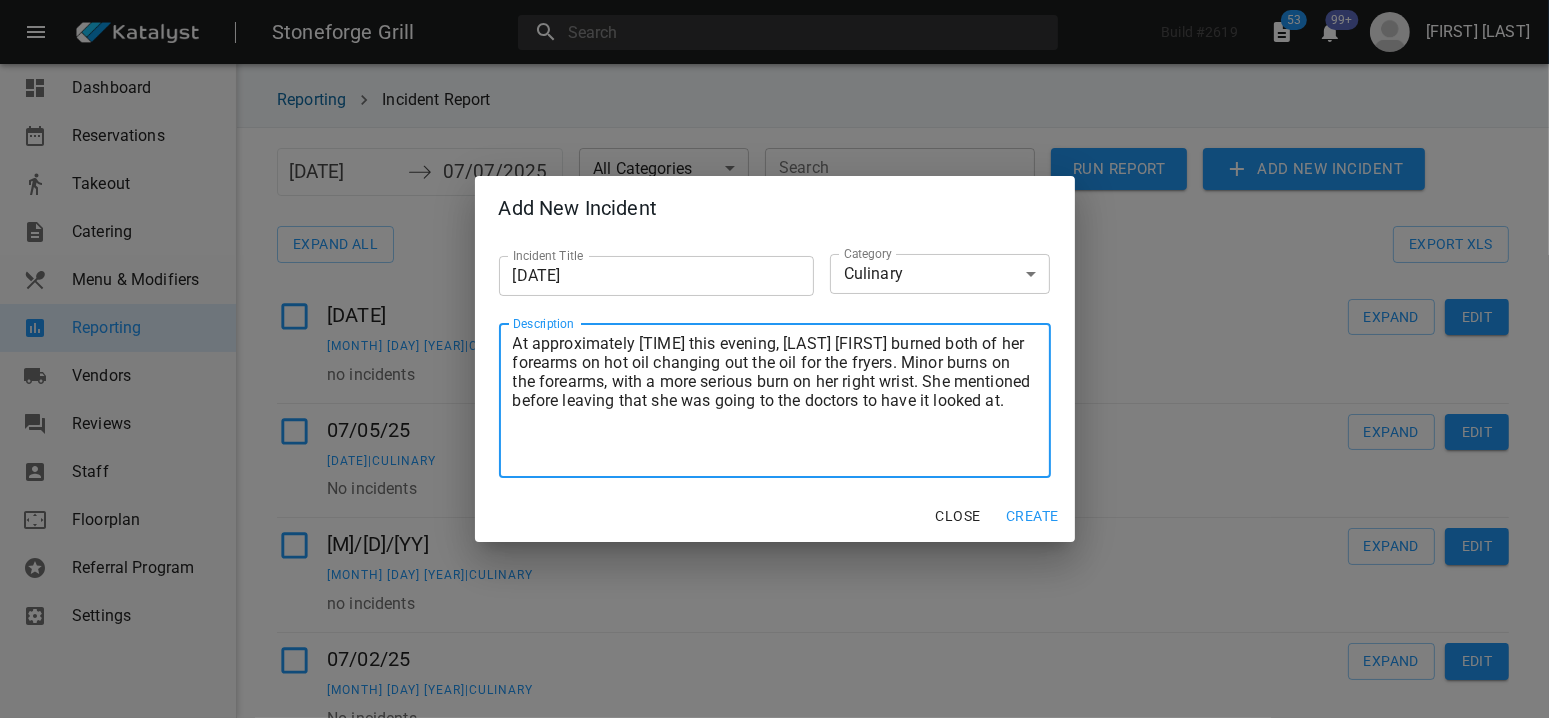 click on "At approximately [TIME] this evening, [LAST] [FIRST] burned both of her forearms on hot oil changing out the oil for the fryers. Minor burns on the forearms, with a more serious burn on her right wrist. She mentioned before leaving that she was going to the doctors to have it looked at." at bounding box center (775, 400) 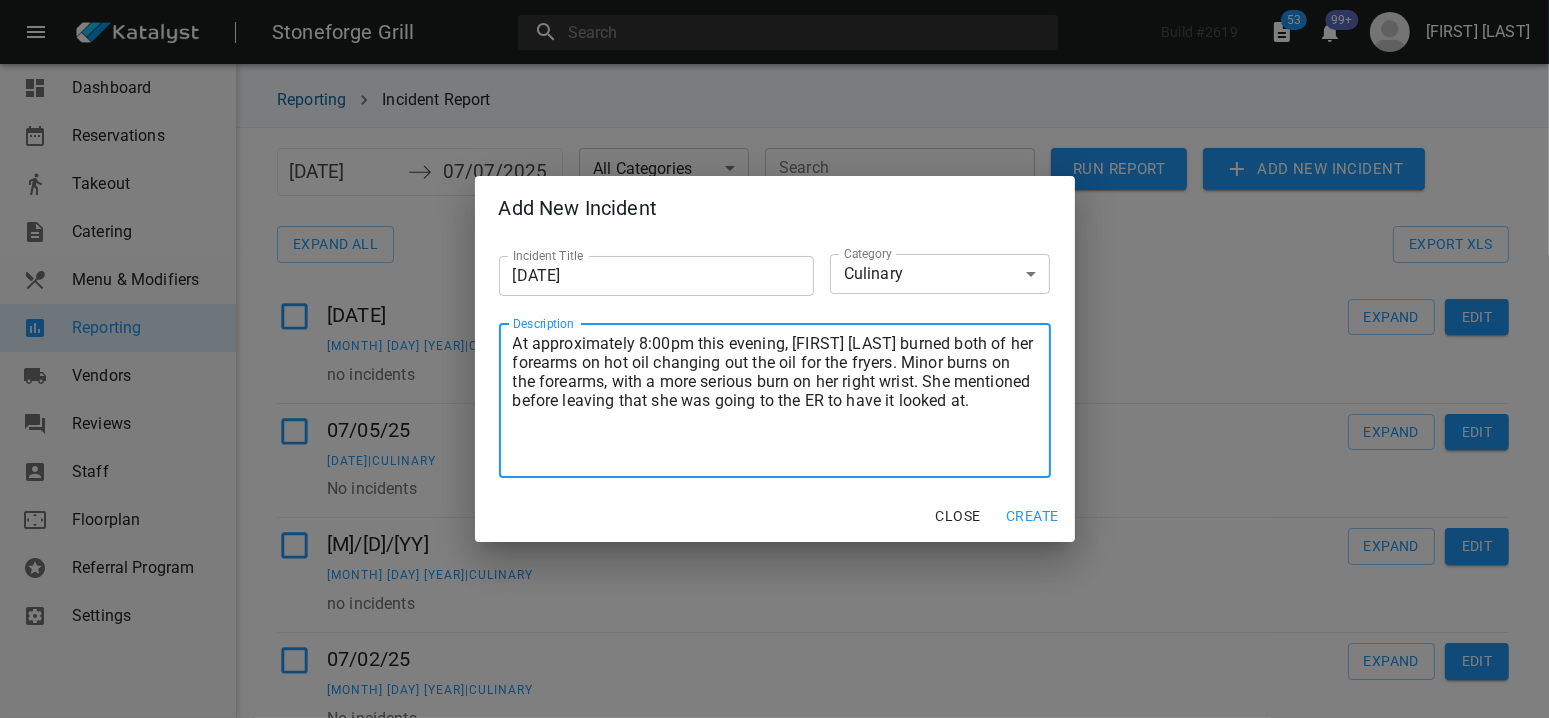 type on "At approximately 8:00pm this evening, [FIRST] [LAST] burned both of her forearms on hot oil changing out the oil for the fryers. Minor burns on the forearms, with a more serious burn on her right wrist. She mentioned before leaving that she was going to the ER to have it looked at." 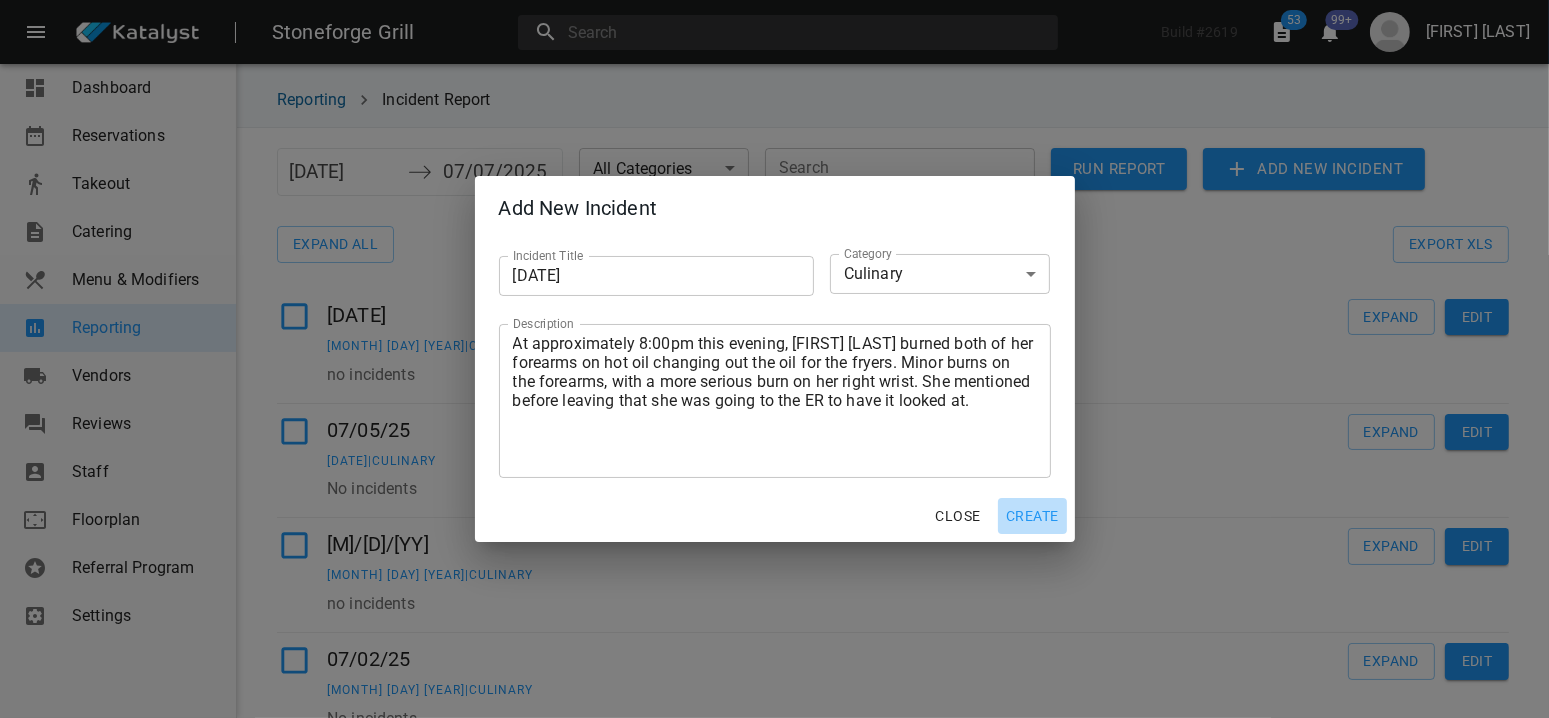 click on "Create" at bounding box center (1032, 516) 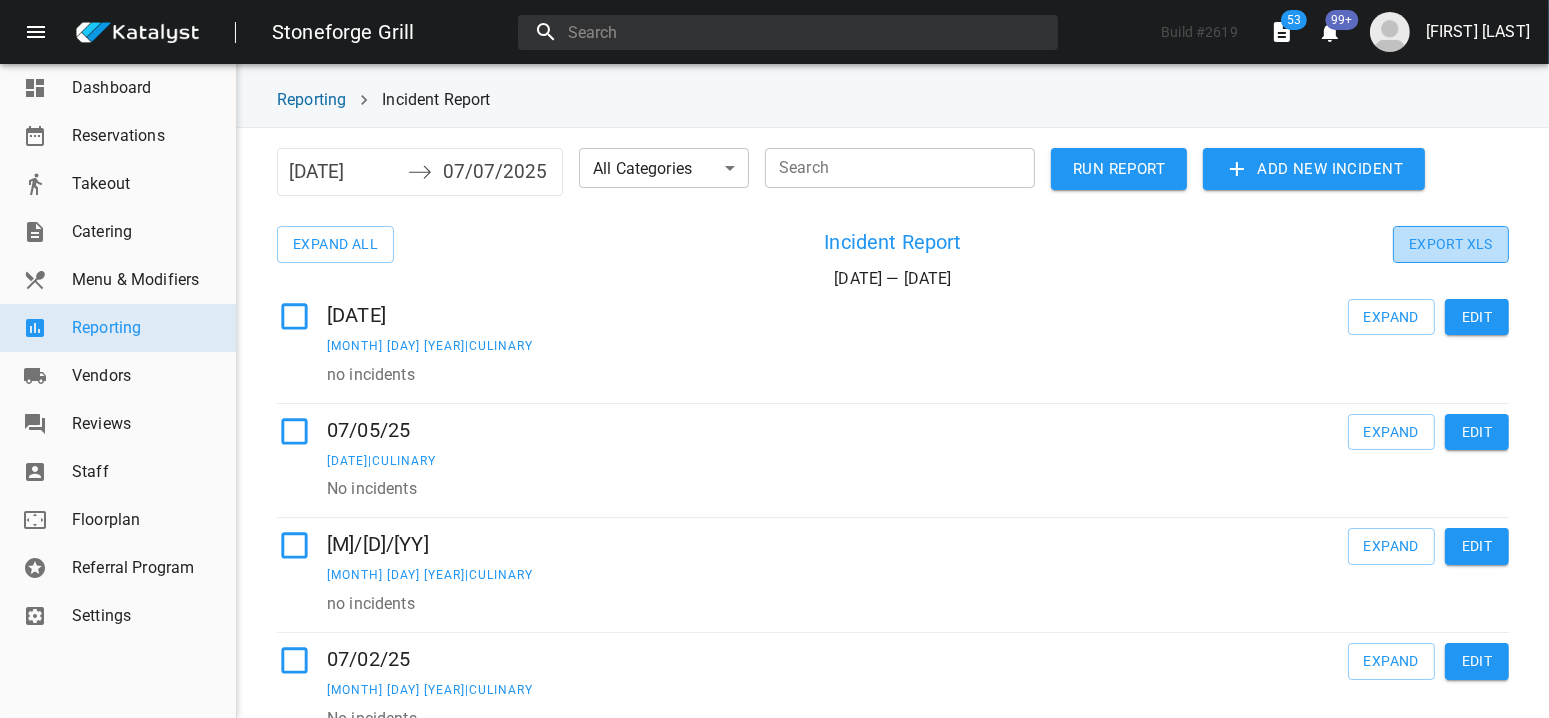 click on "Export XLS" at bounding box center (335, 244) 